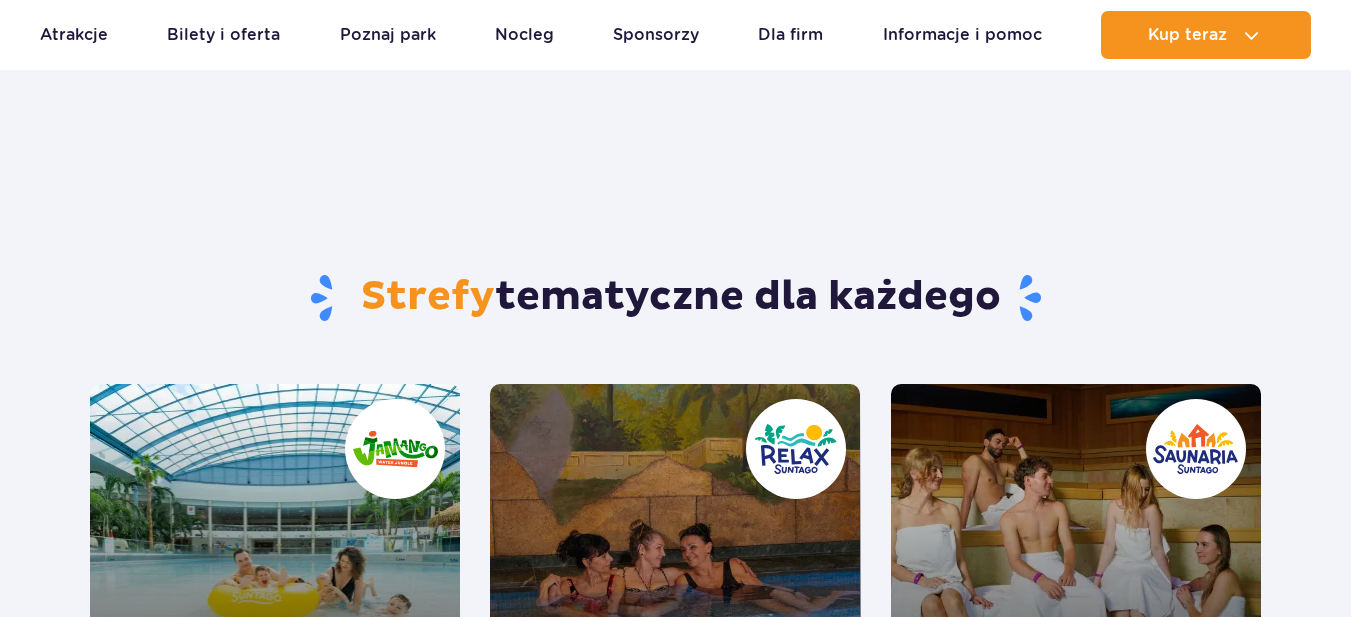 scroll, scrollTop: 400, scrollLeft: 0, axis: vertical 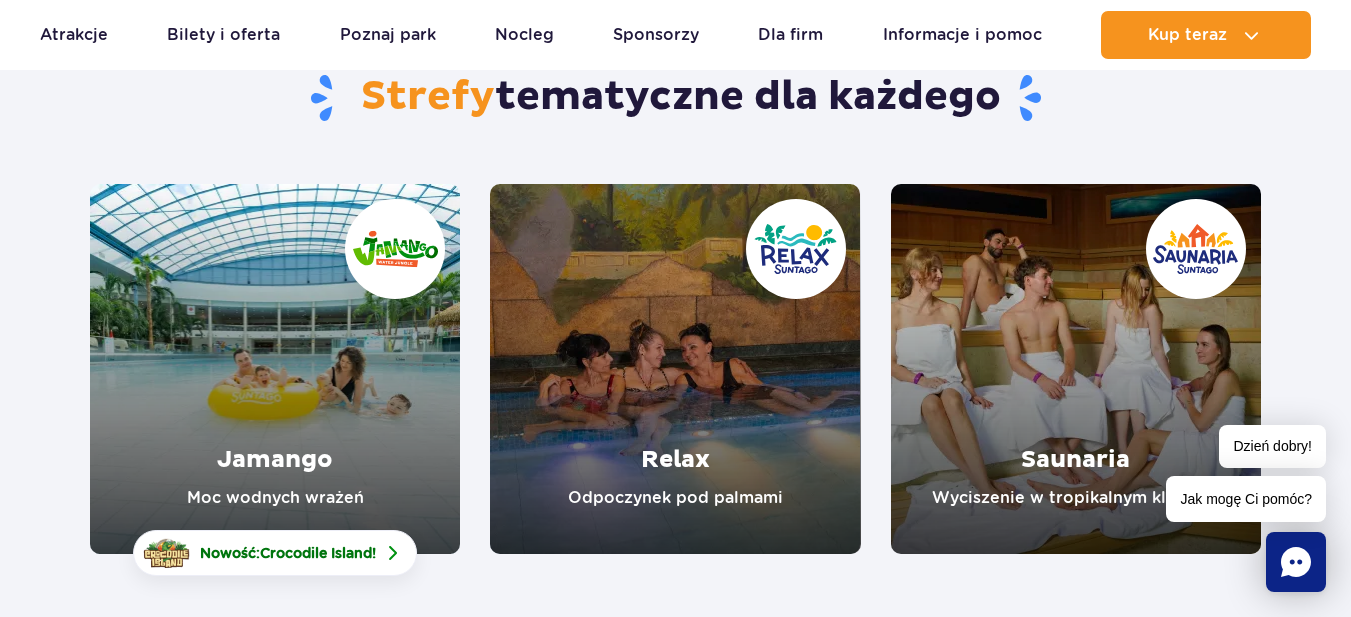click at bounding box center [675, 369] 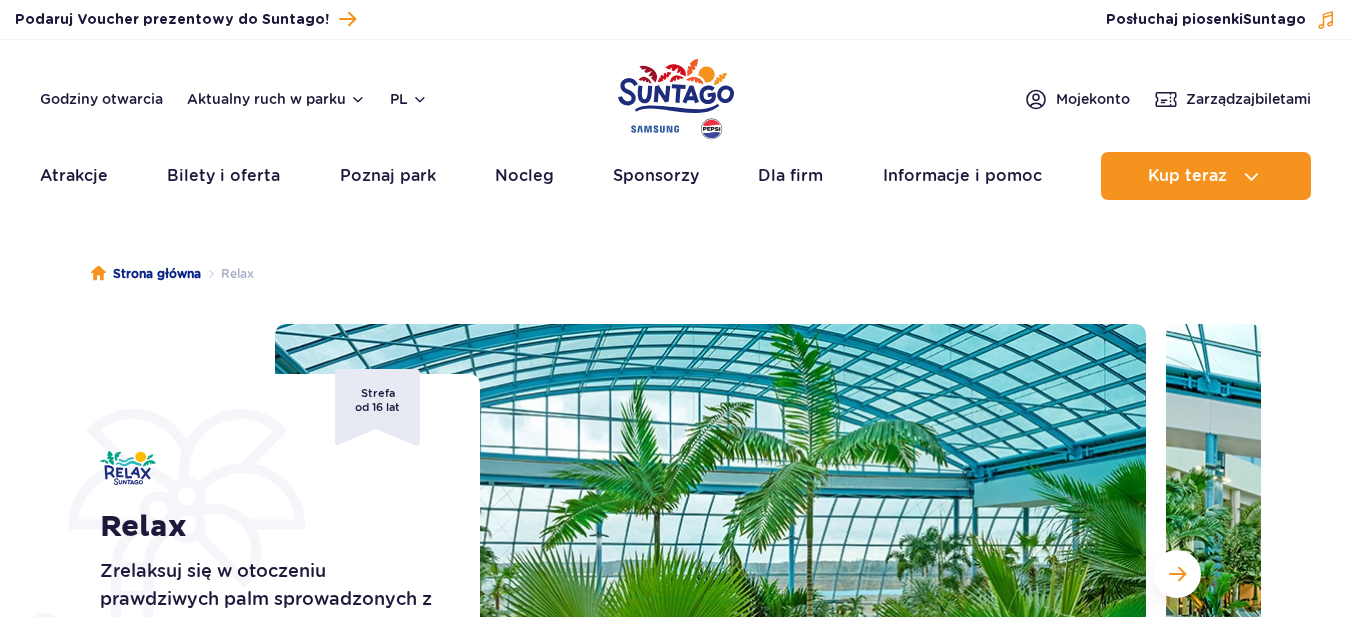 scroll, scrollTop: 0, scrollLeft: 0, axis: both 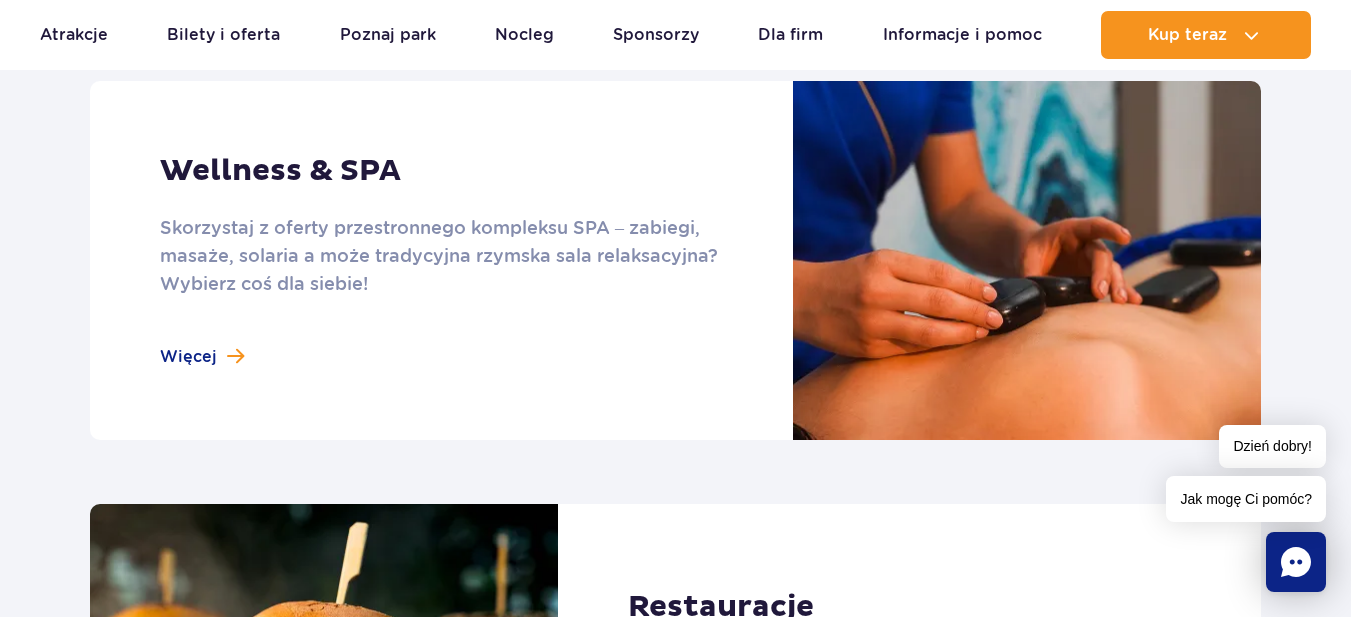 click at bounding box center [675, 260] 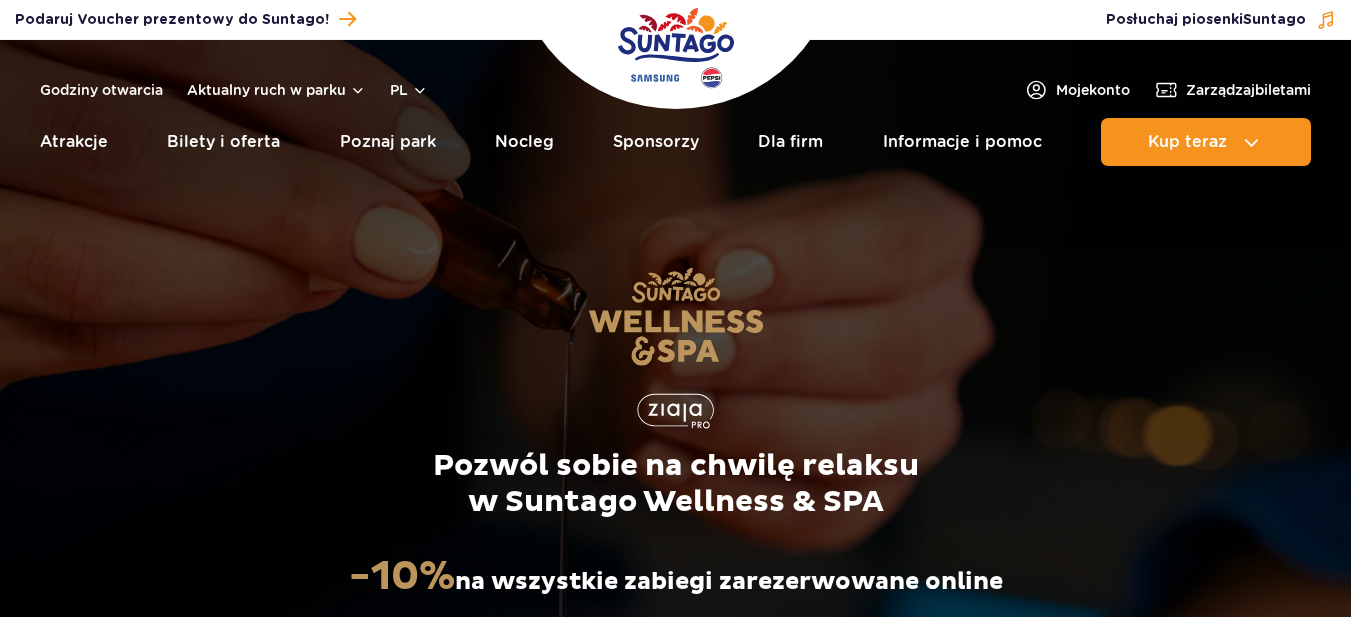 scroll, scrollTop: 0, scrollLeft: 0, axis: both 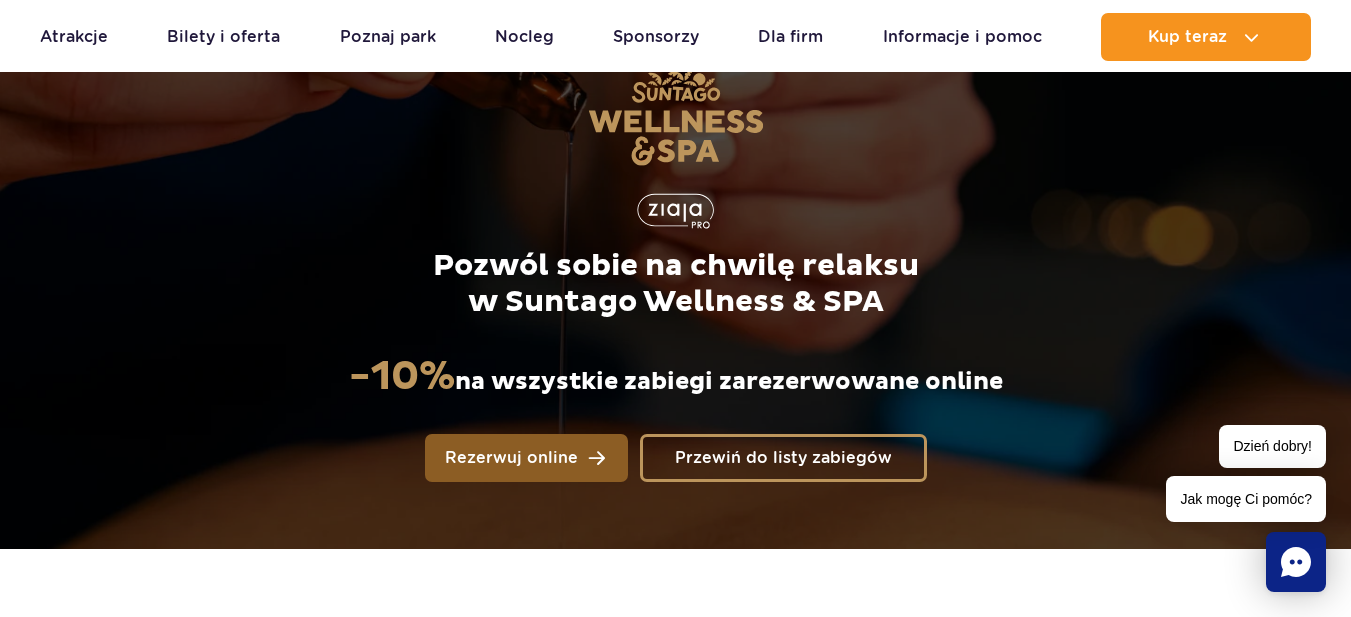 click on "Rezerwuj online" at bounding box center [511, 458] 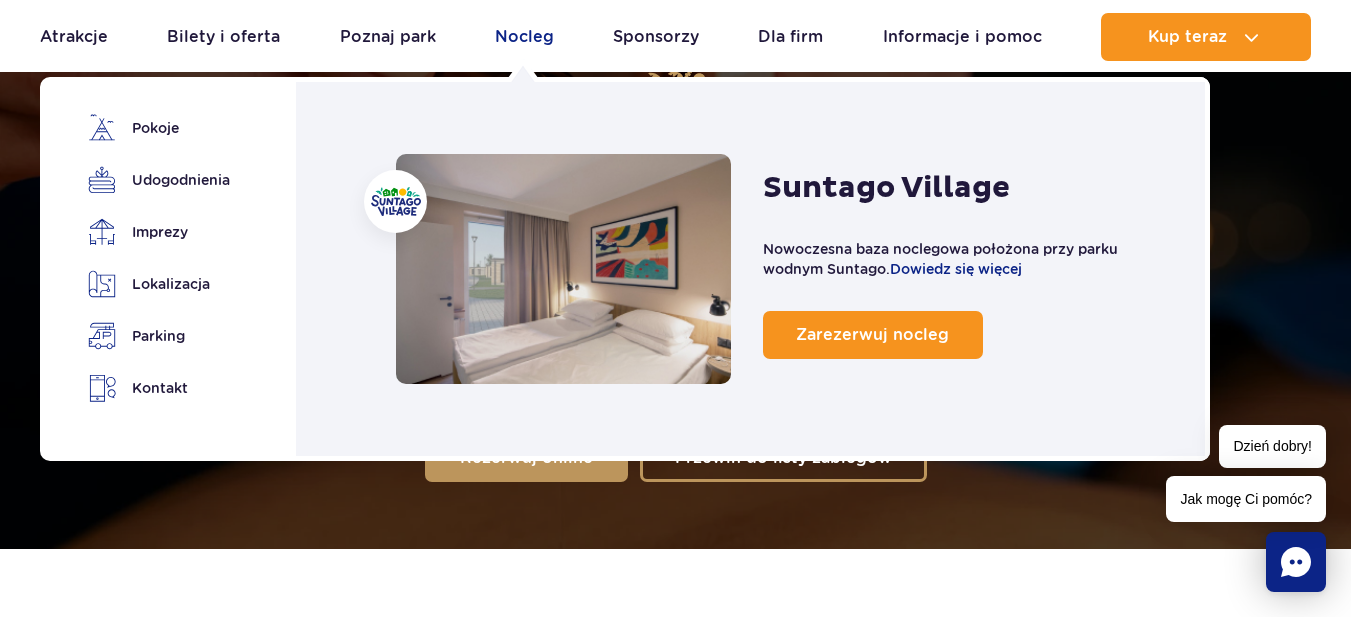 click on "Nocleg" at bounding box center (524, 37) 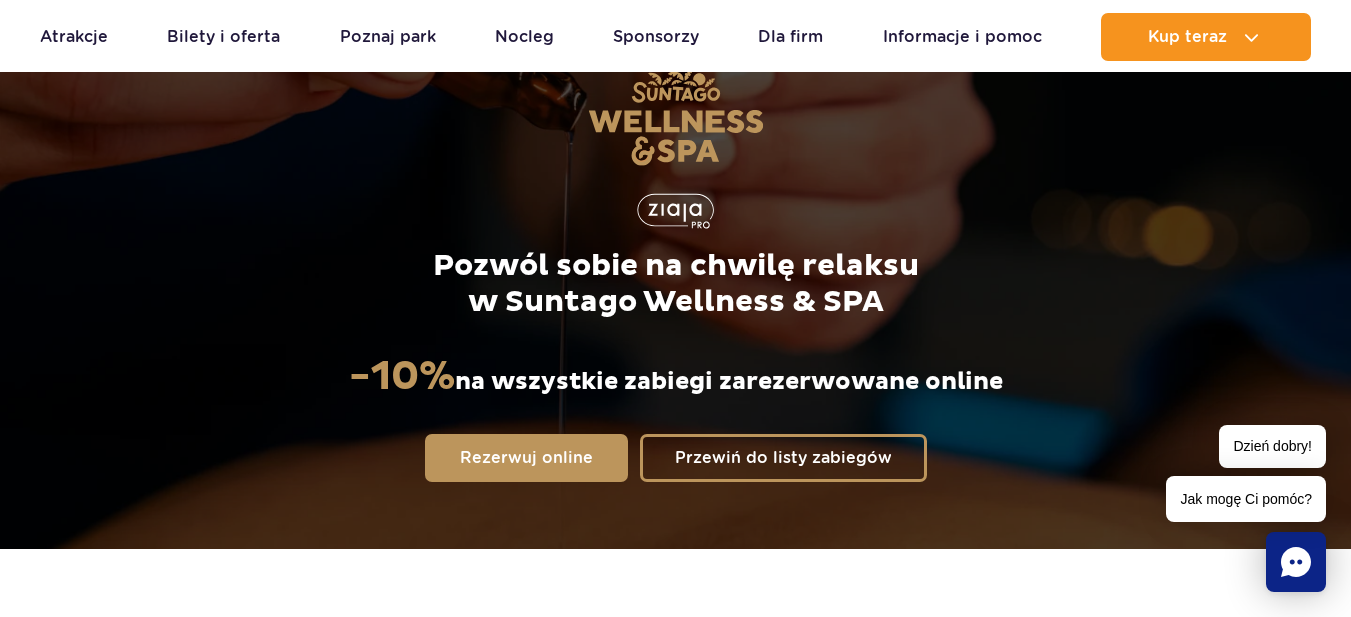 click at bounding box center [675, 194] 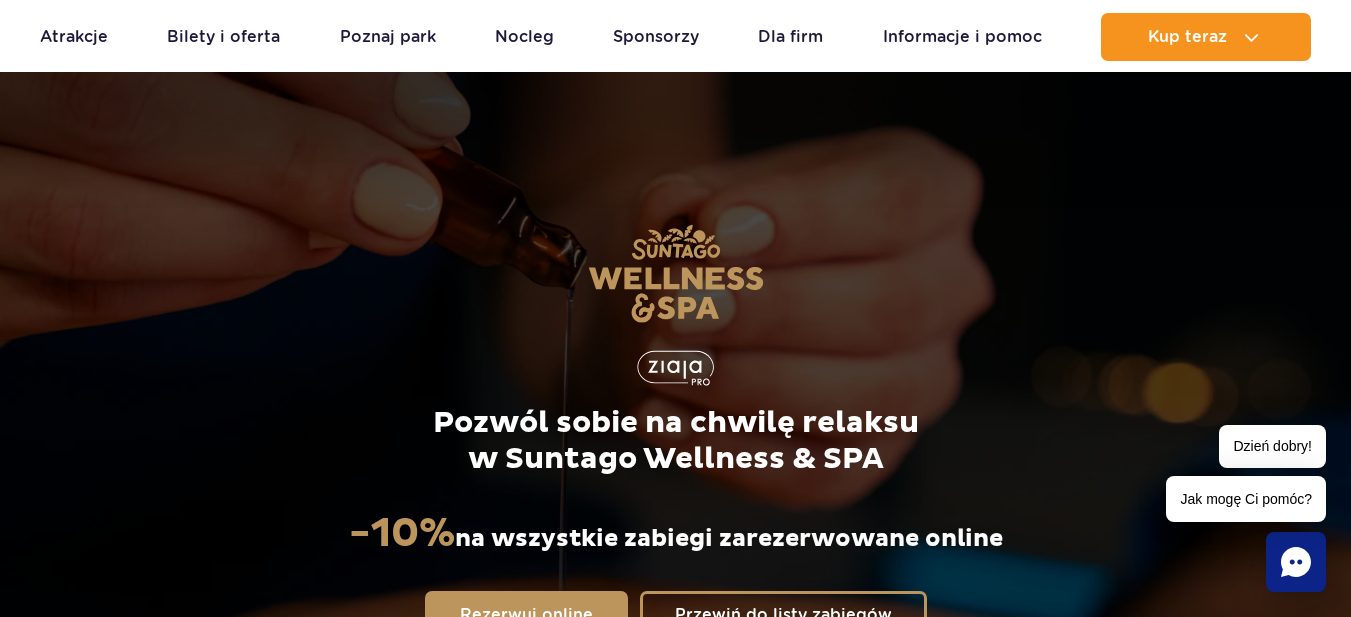scroll, scrollTop: 0, scrollLeft: 0, axis: both 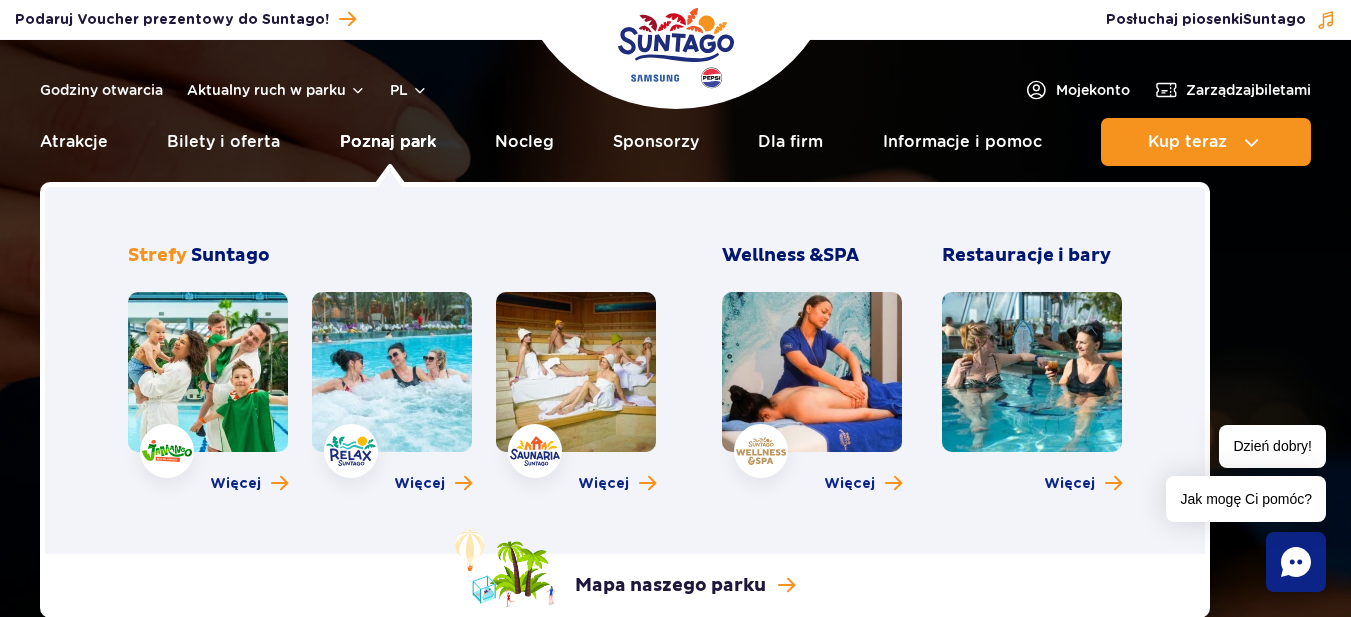 click on "Poznaj park" at bounding box center [388, 142] 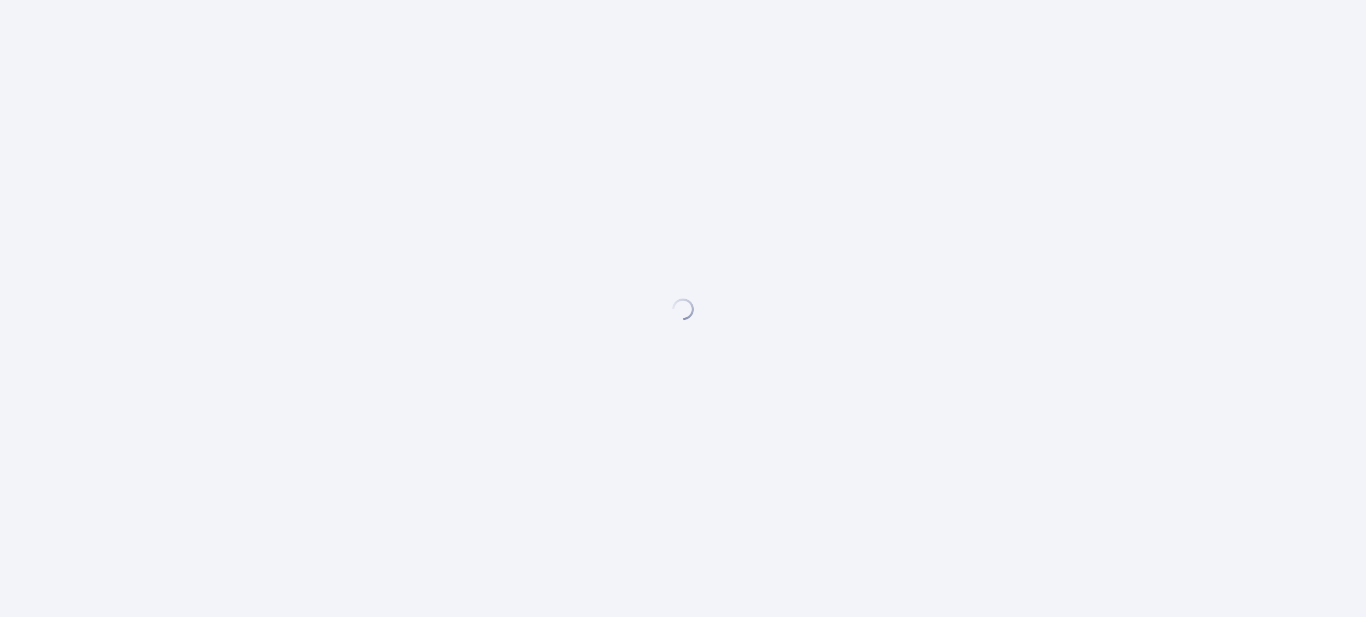 scroll, scrollTop: 0, scrollLeft: 0, axis: both 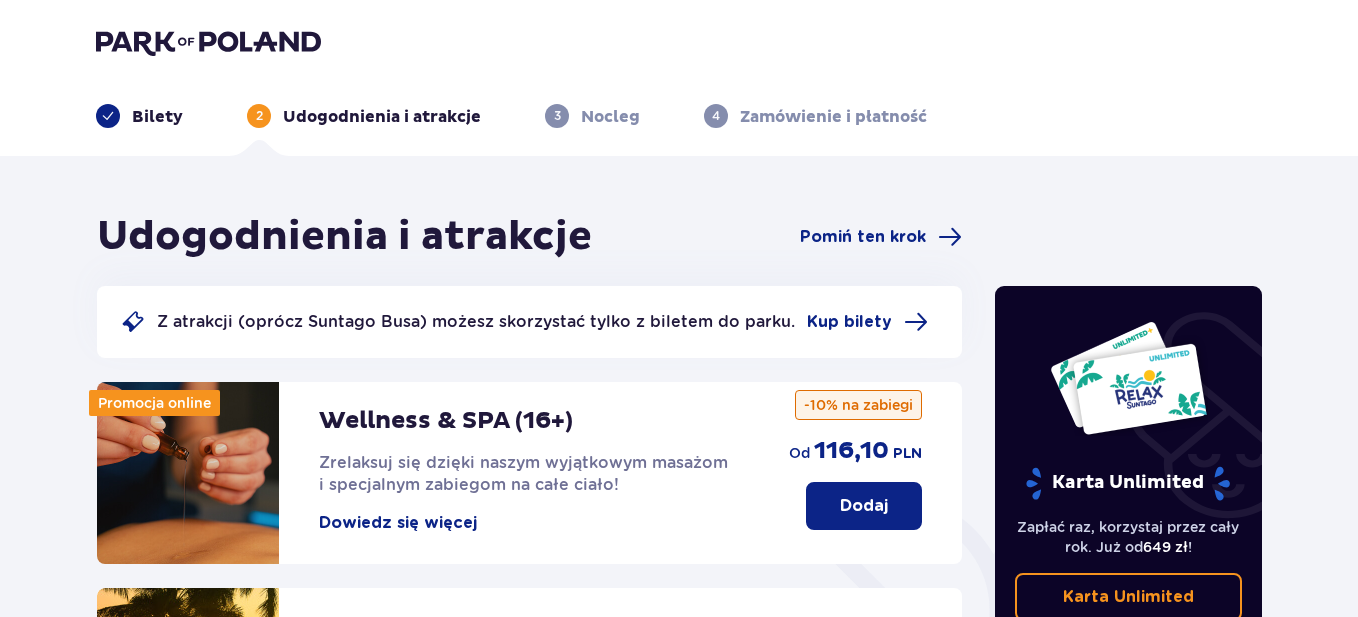 click on "3" at bounding box center [557, 116] 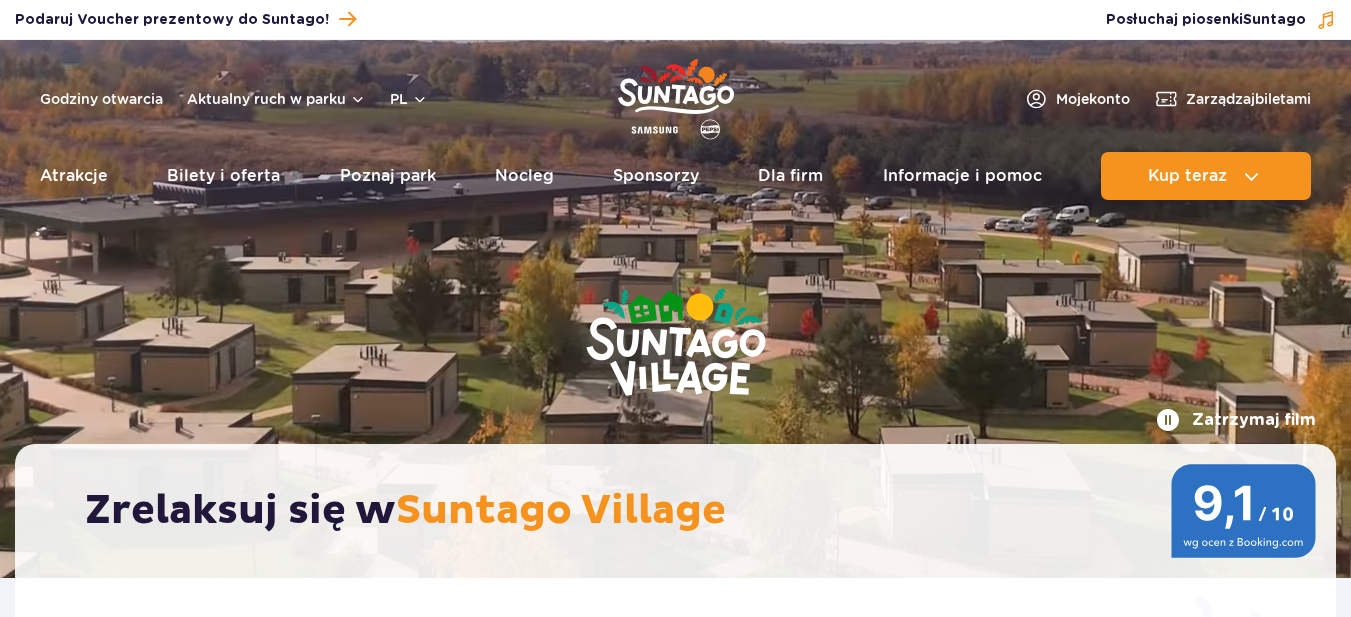scroll, scrollTop: 0, scrollLeft: 0, axis: both 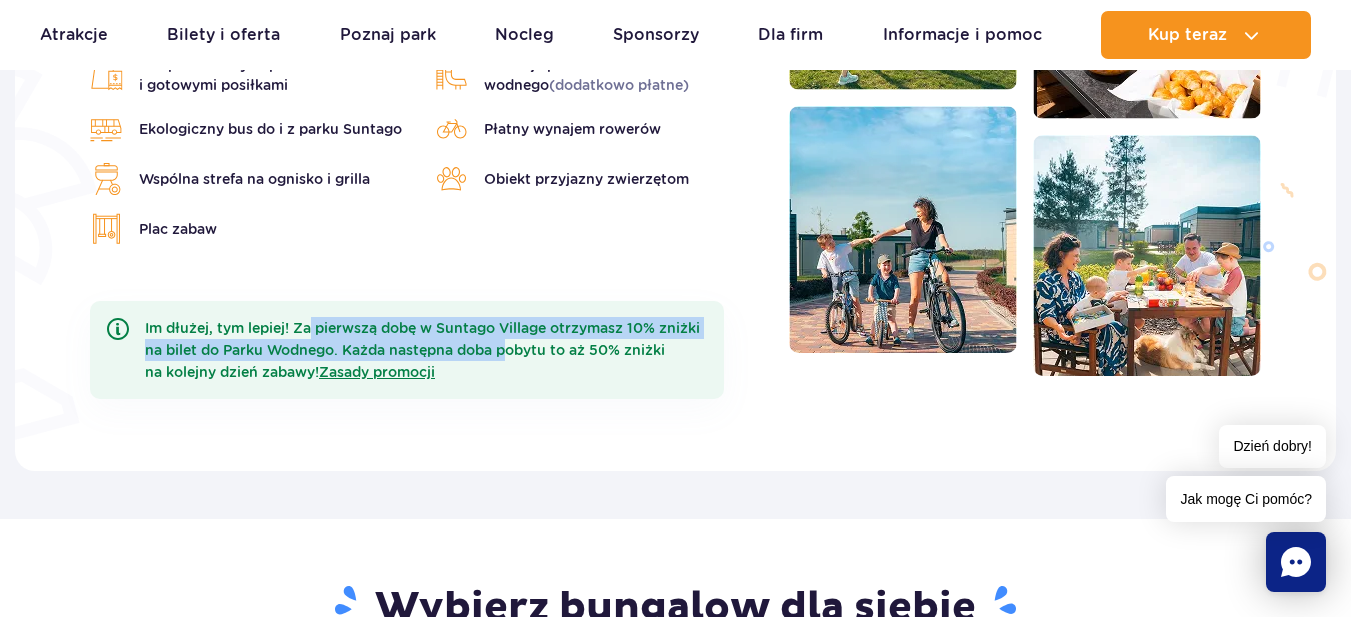 drag, startPoint x: 315, startPoint y: 331, endPoint x: 512, endPoint y: 355, distance: 198.45654 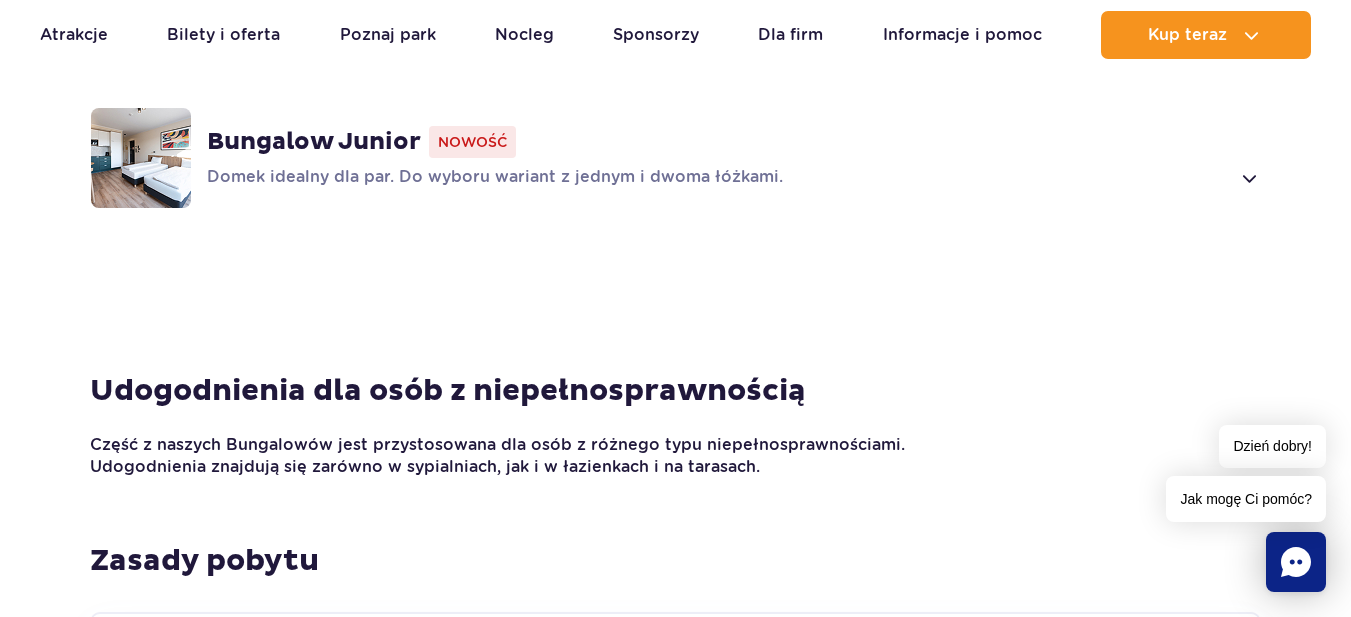 scroll, scrollTop: 1800, scrollLeft: 0, axis: vertical 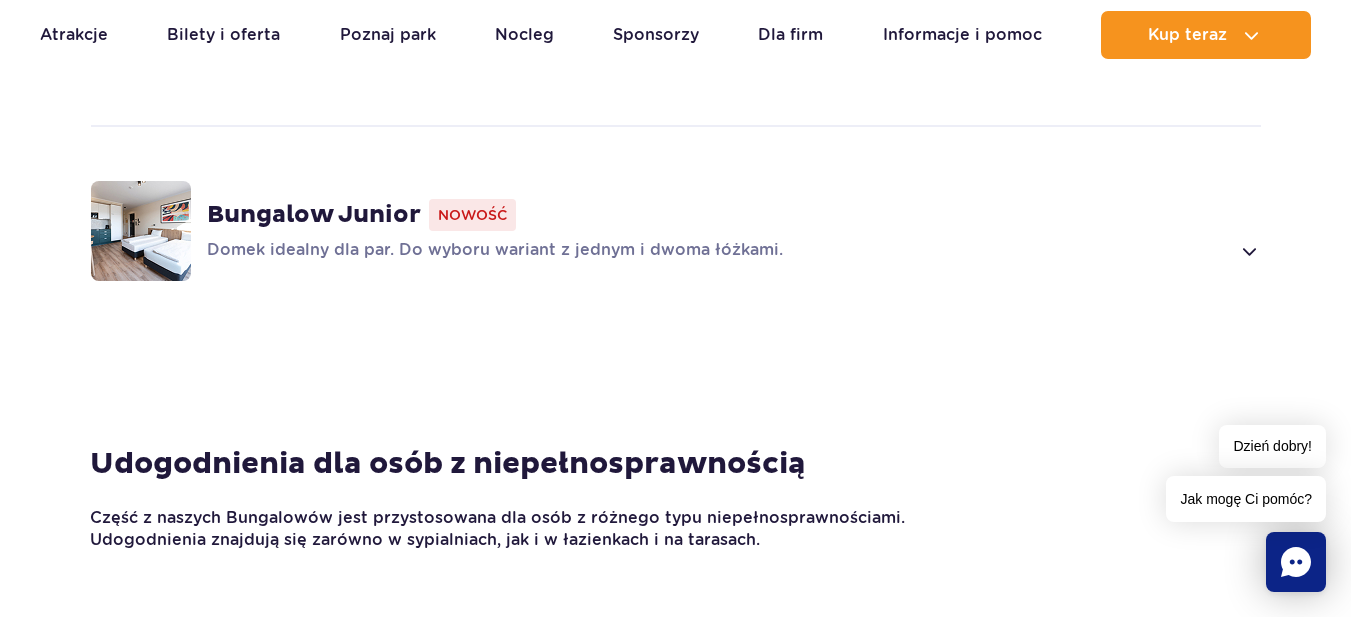click at bounding box center (1248, 251) 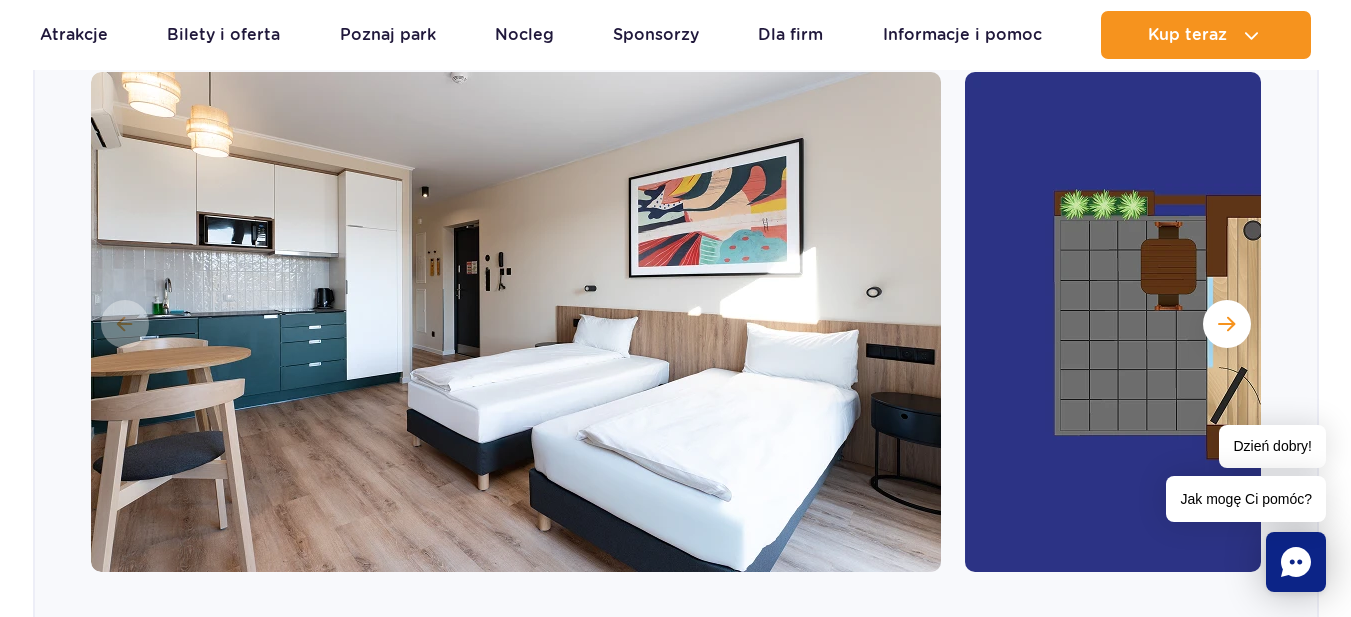 scroll, scrollTop: 2033, scrollLeft: 0, axis: vertical 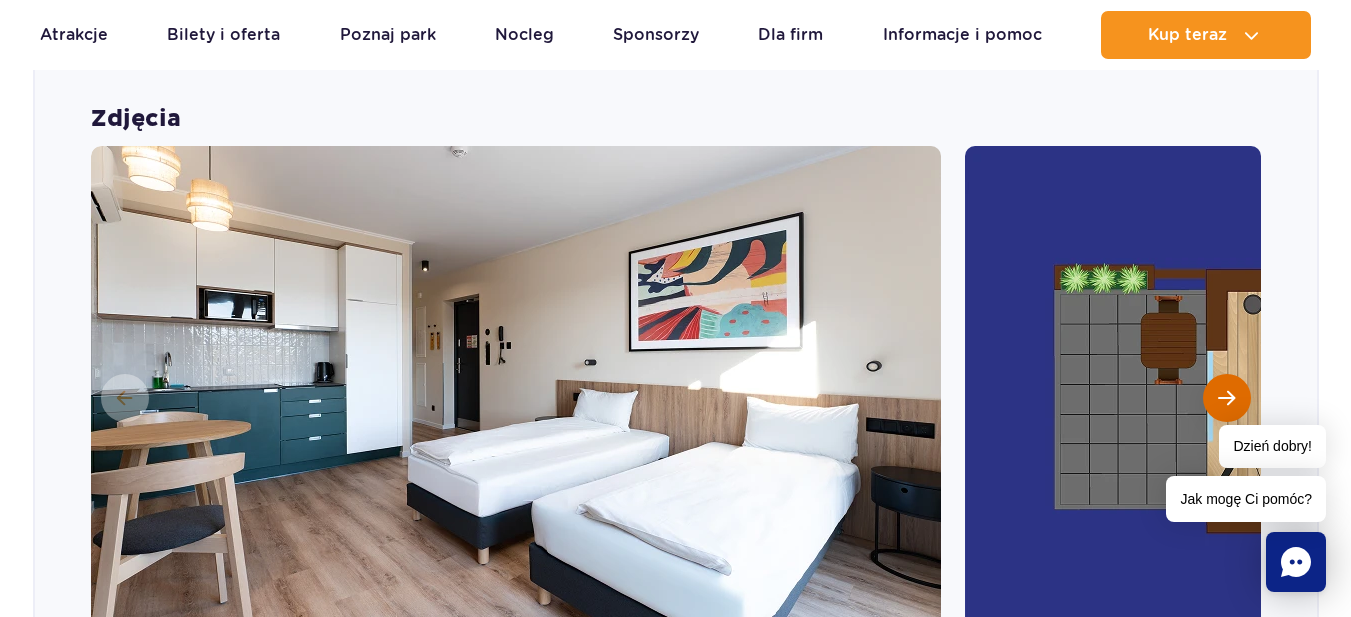 click at bounding box center [1227, 398] 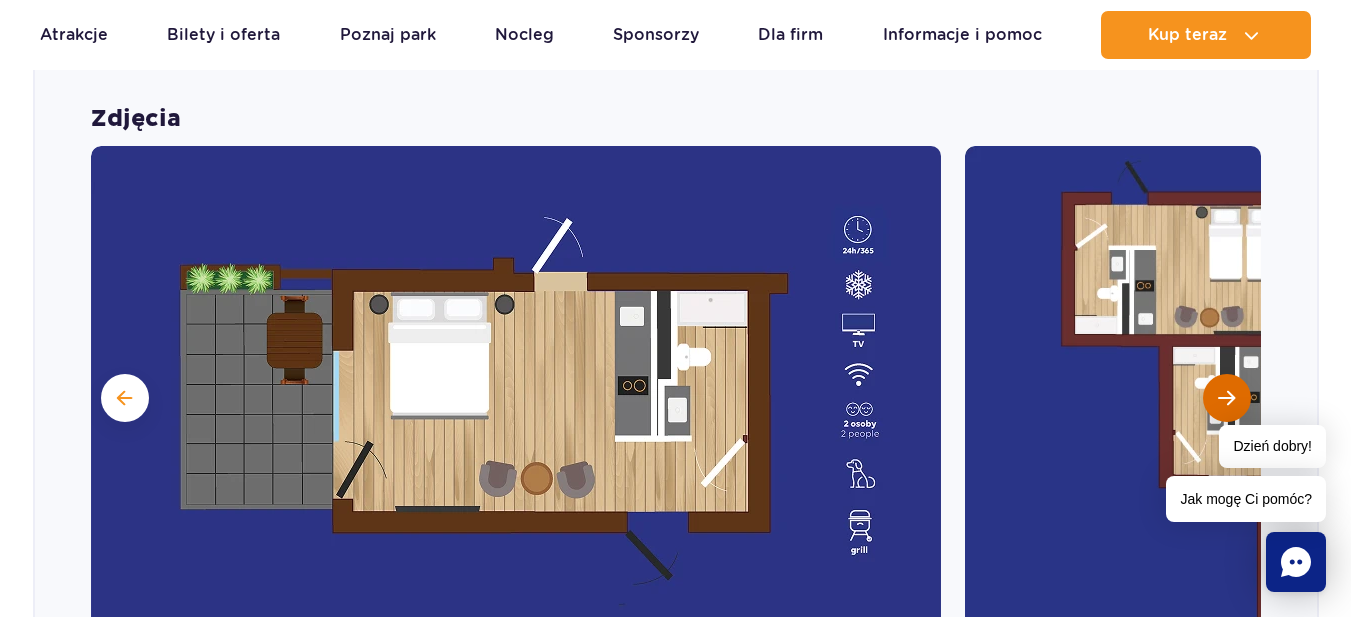 click at bounding box center (1226, 398) 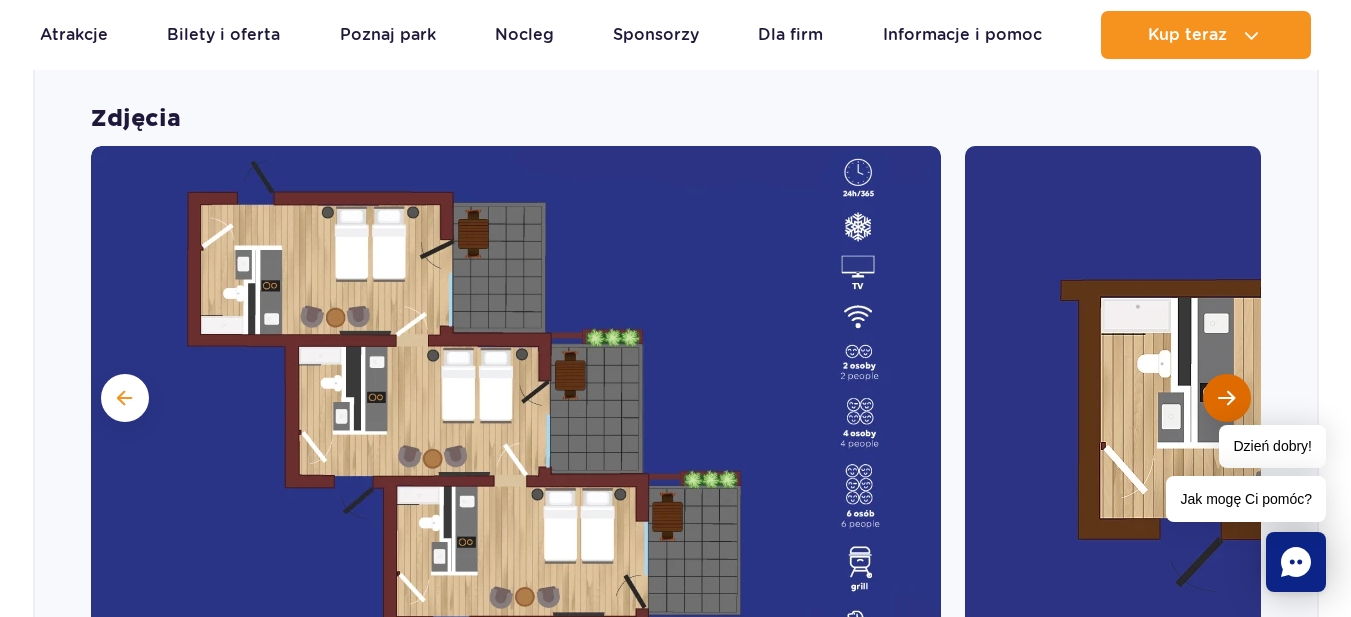 click at bounding box center (1226, 398) 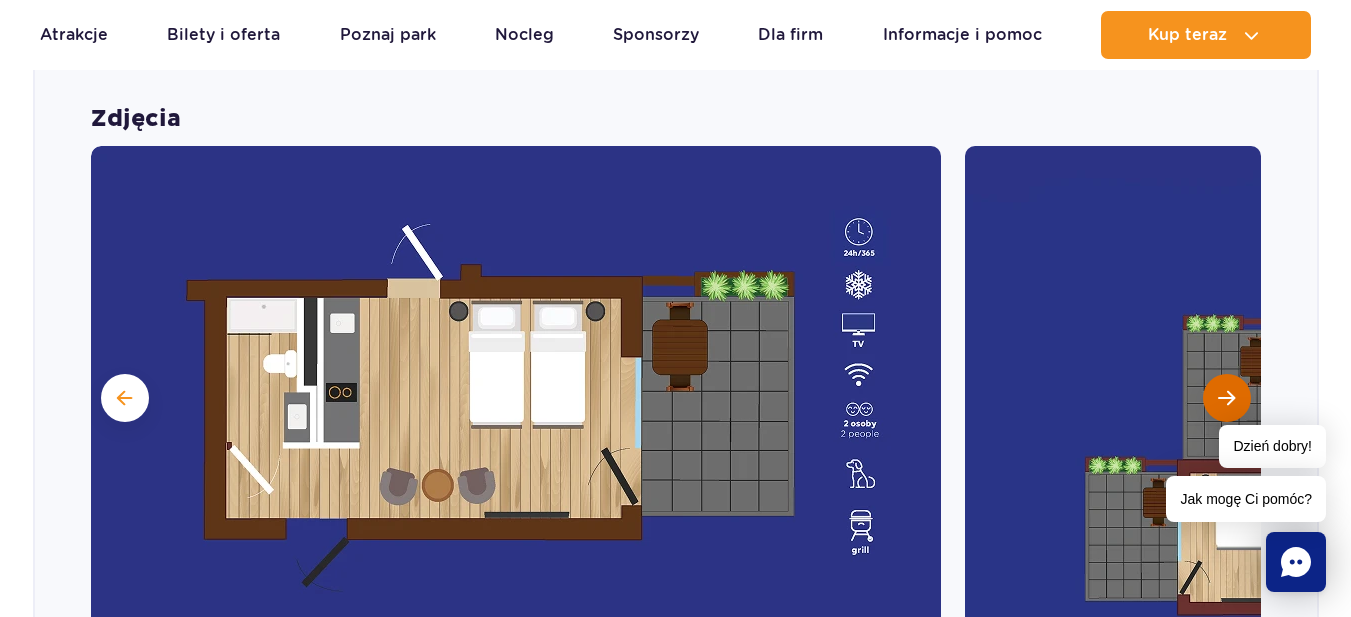 click at bounding box center (1226, 398) 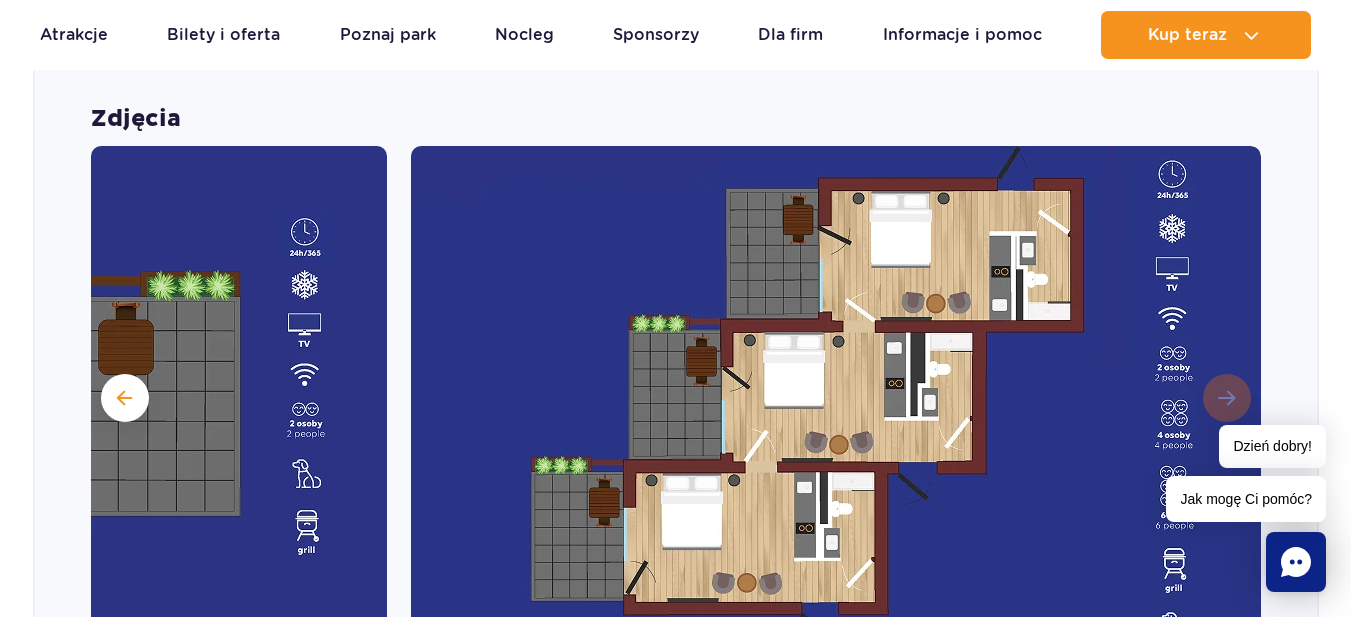 click at bounding box center (836, 396) 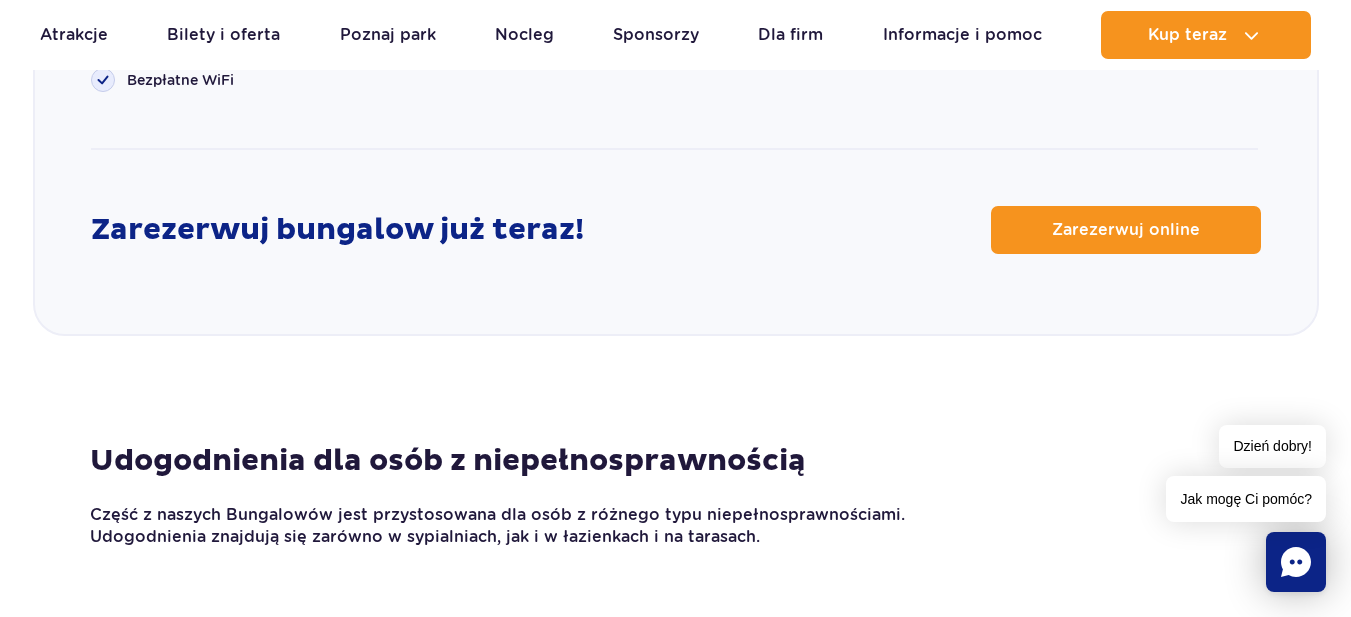 scroll, scrollTop: 2833, scrollLeft: 0, axis: vertical 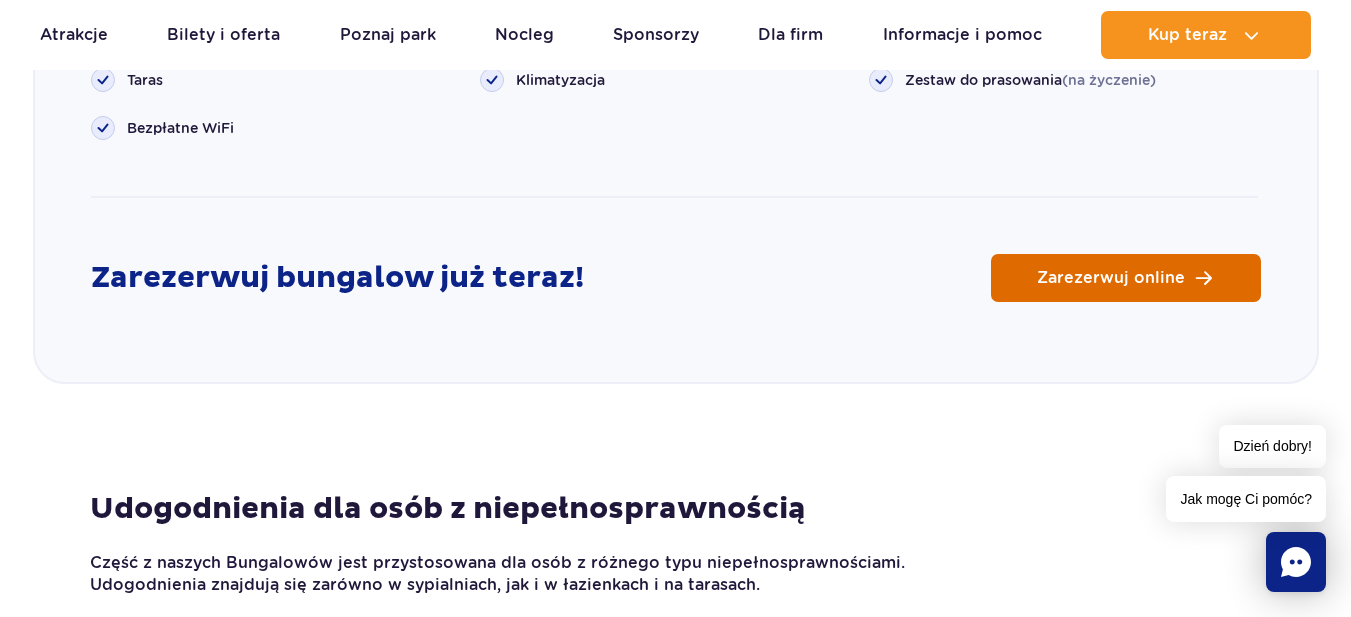 click on "Zarezerwuj online" at bounding box center (1126, 278) 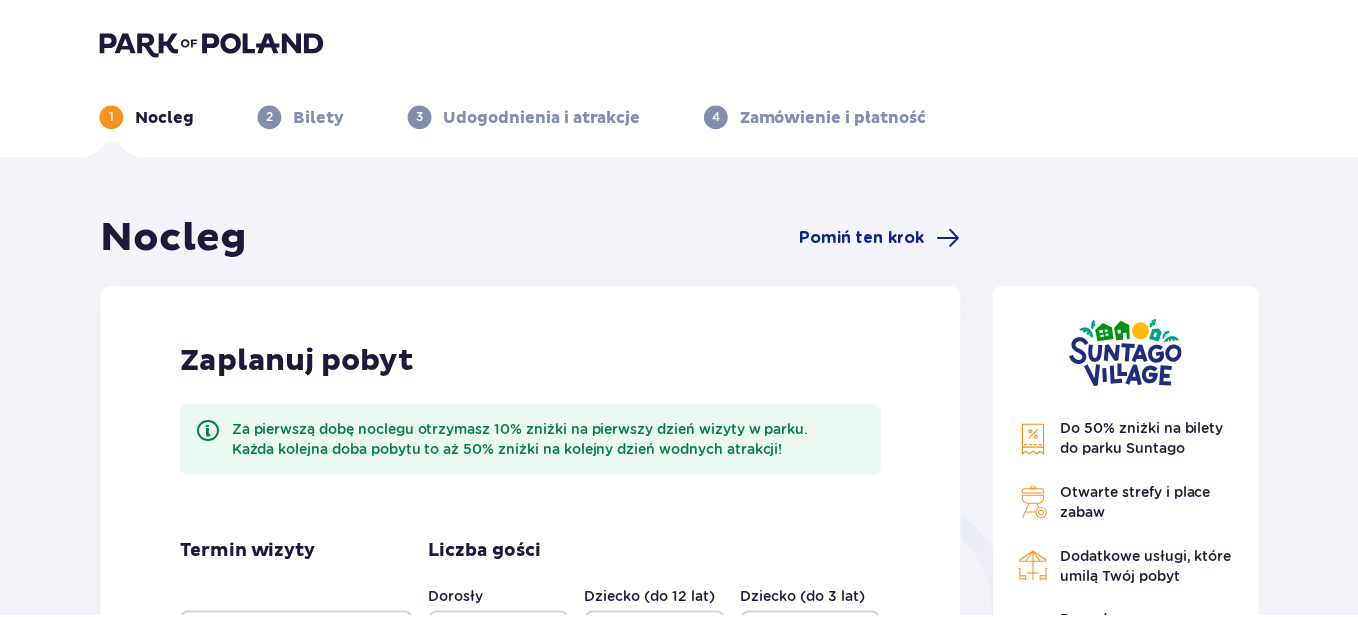 scroll, scrollTop: 0, scrollLeft: 0, axis: both 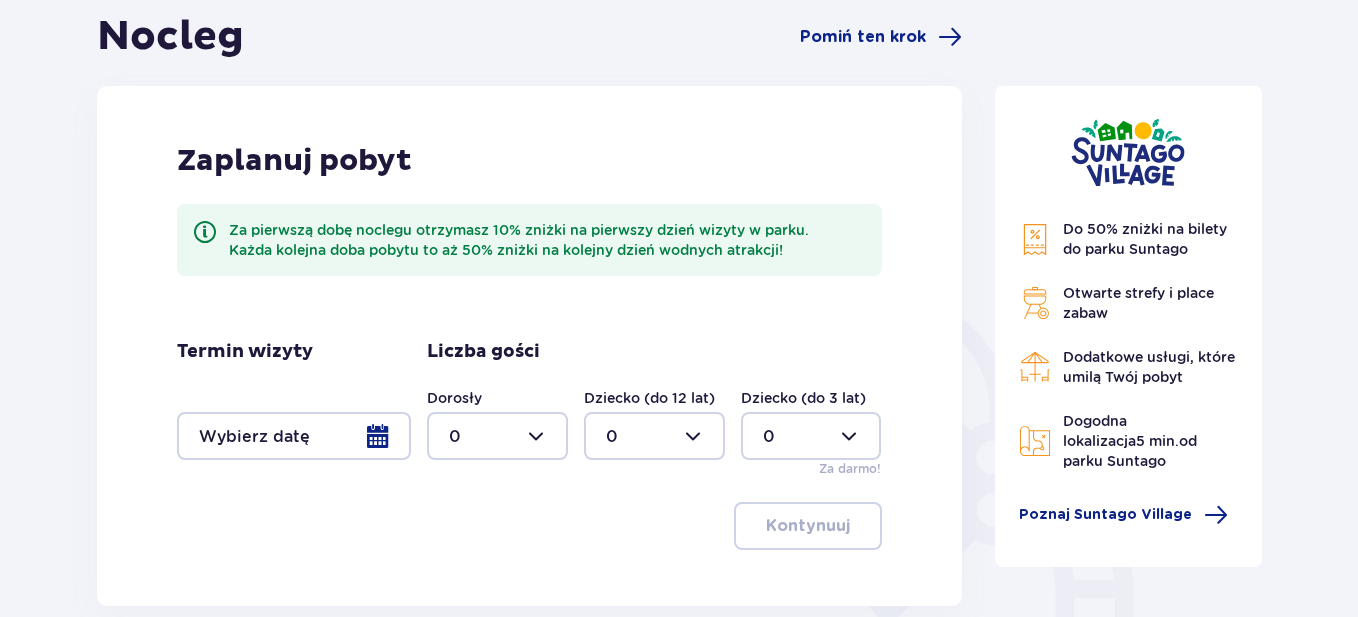 click at bounding box center (497, 436) 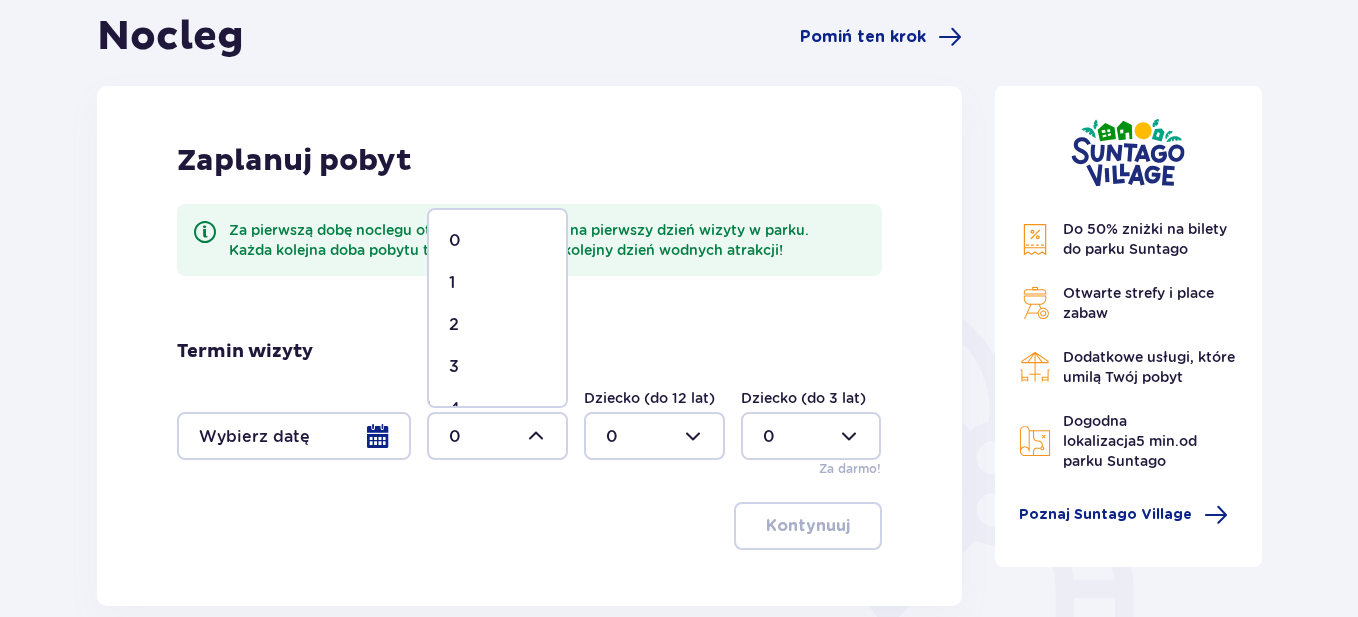 click on "2" at bounding box center (454, 325) 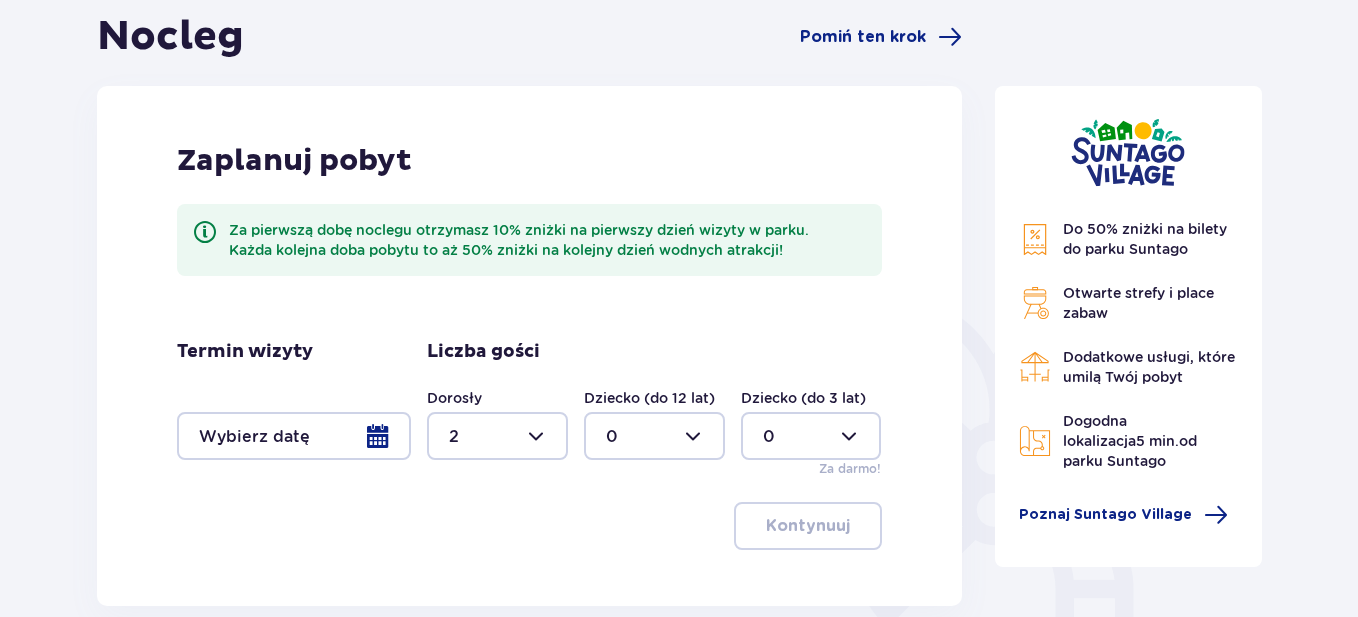 type on "2" 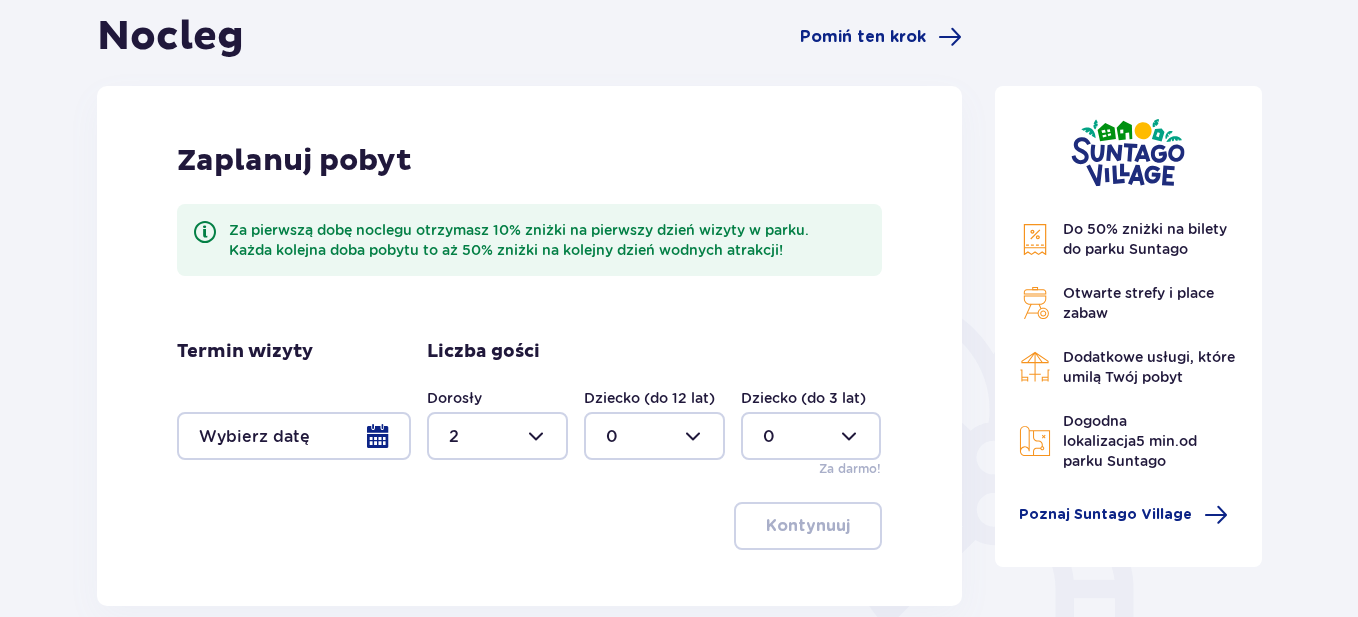 click at bounding box center [294, 436] 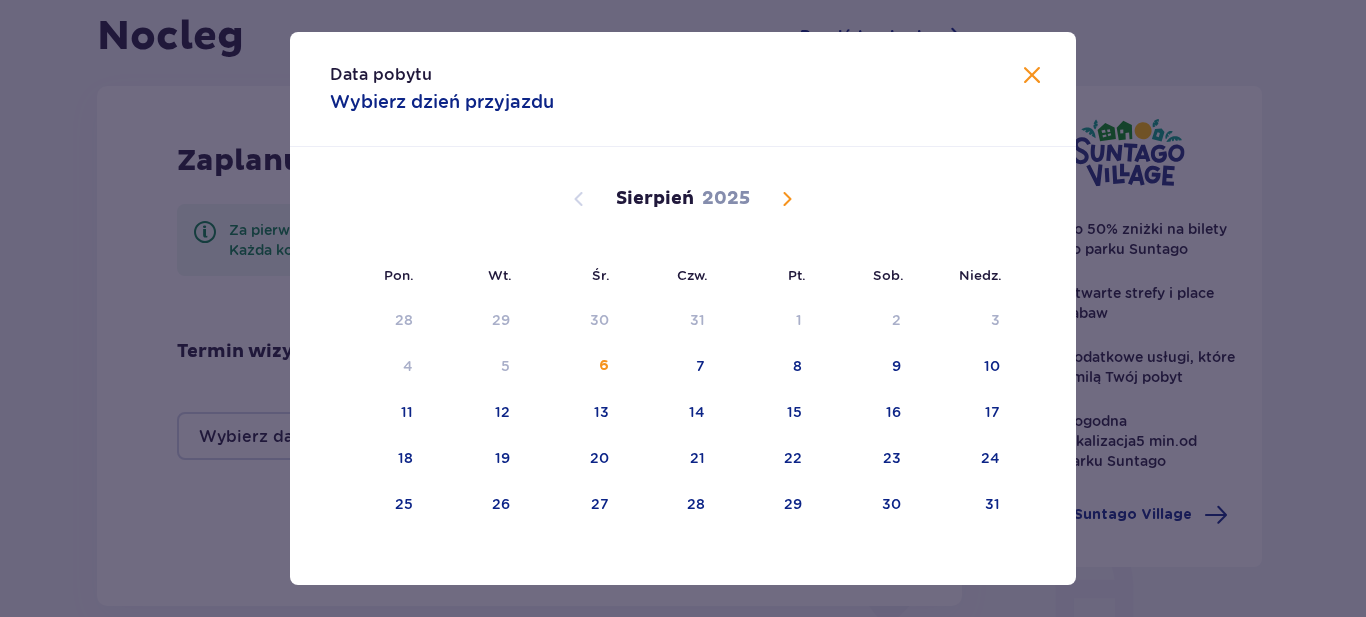click at bounding box center (787, 199) 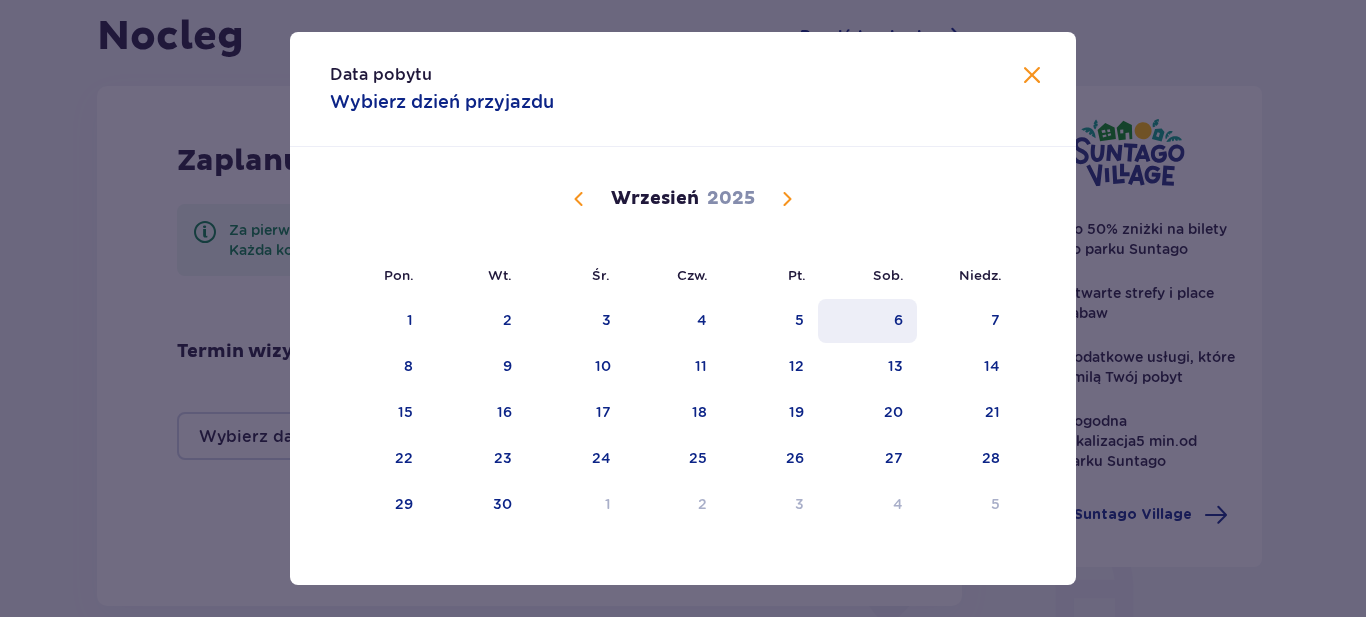 click on "6" at bounding box center [898, 320] 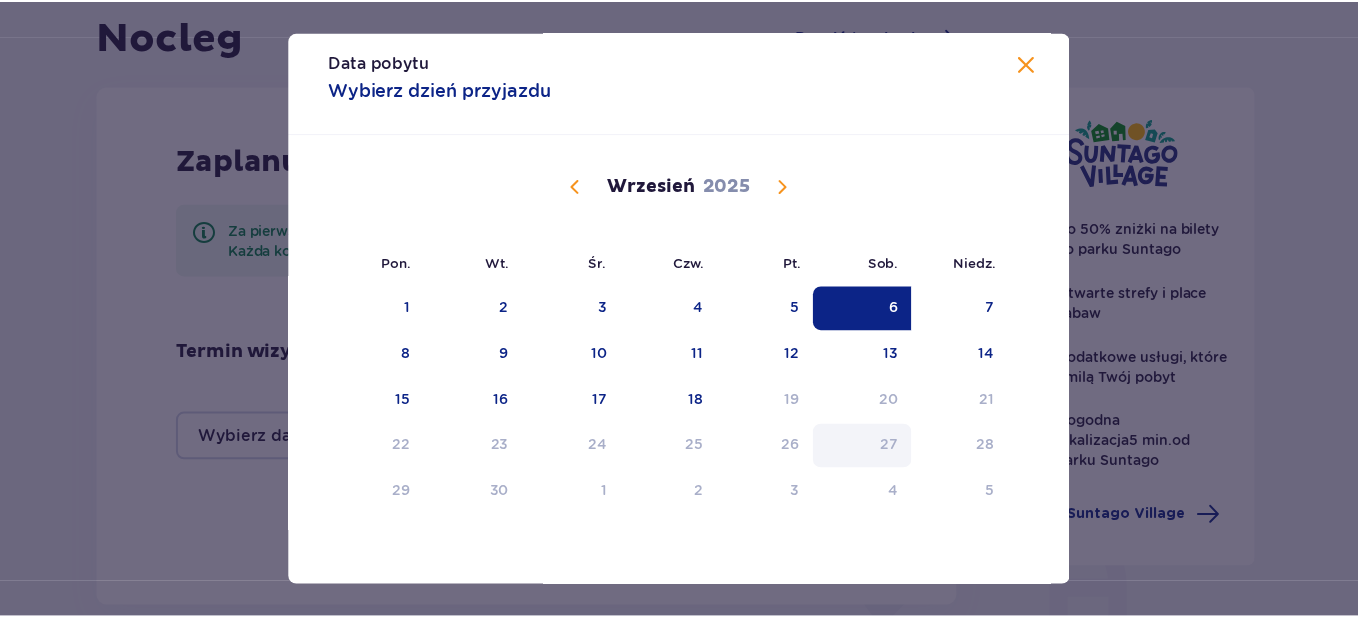 scroll, scrollTop: 16, scrollLeft: 0, axis: vertical 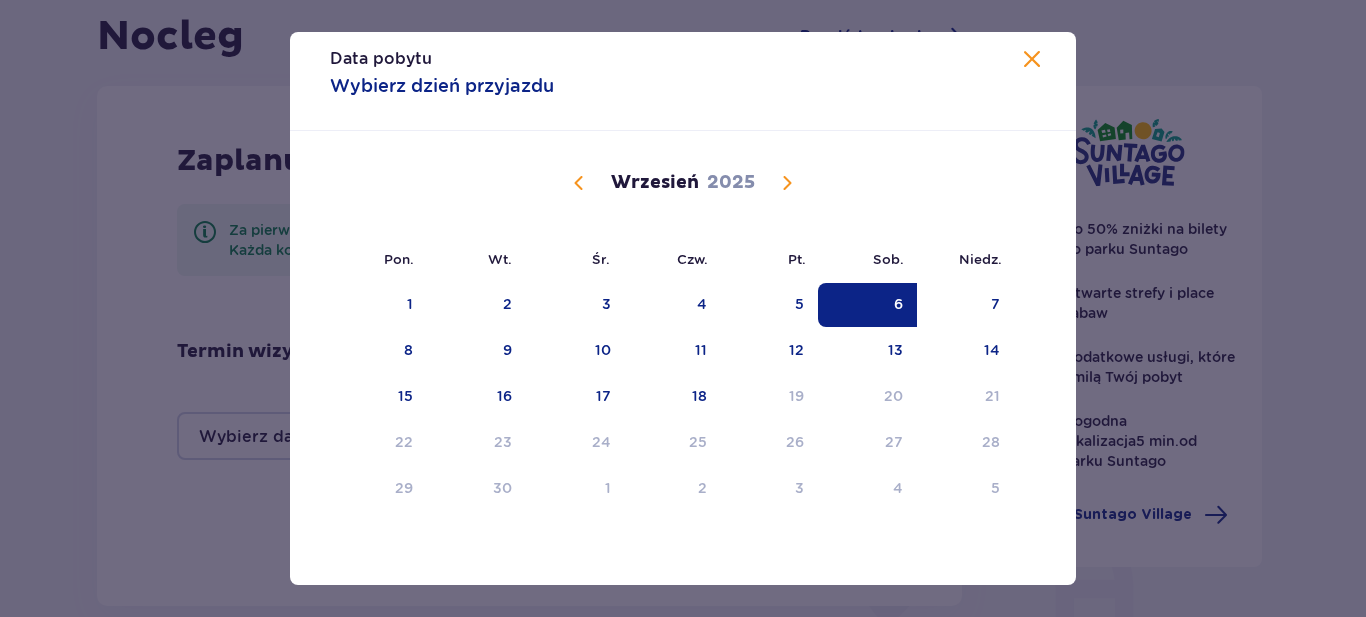 click on "Data pobytu Wybierz dzień przyjazdu Pon. Wt. Śr. Czw. Pt. Sob. Niedz. Sierpień 2025 28 29 30 31 1 2 3 4 5 6 7 8 9 10 11 12 13 14 15 16 17 18 19 20 21 22 23 24 25 26 27 28 29 30 31 Wrzesień 2025 1 2 3 4 5 6 7 8 9 10 11 12 13 14 15 16 17 18 19 20 21 22 23 24 25 26 27 28 29 30 1 2 3 4 5 Październik 2025 29 30 1 2 3 4 5 6 7 8 9 10 11 12 13 14 15 16 17 18 19 20 21 22 23 24 25 26 27 28 29 30 31 1 2" at bounding box center [683, 308] 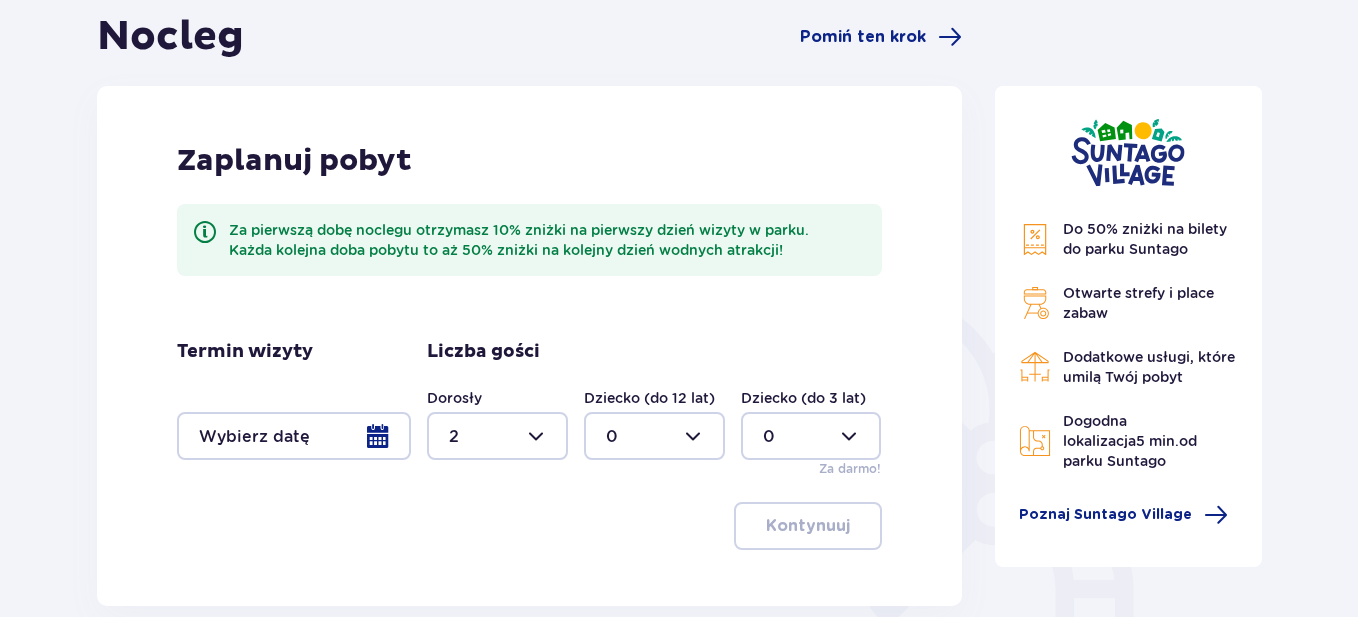 click at bounding box center [294, 436] 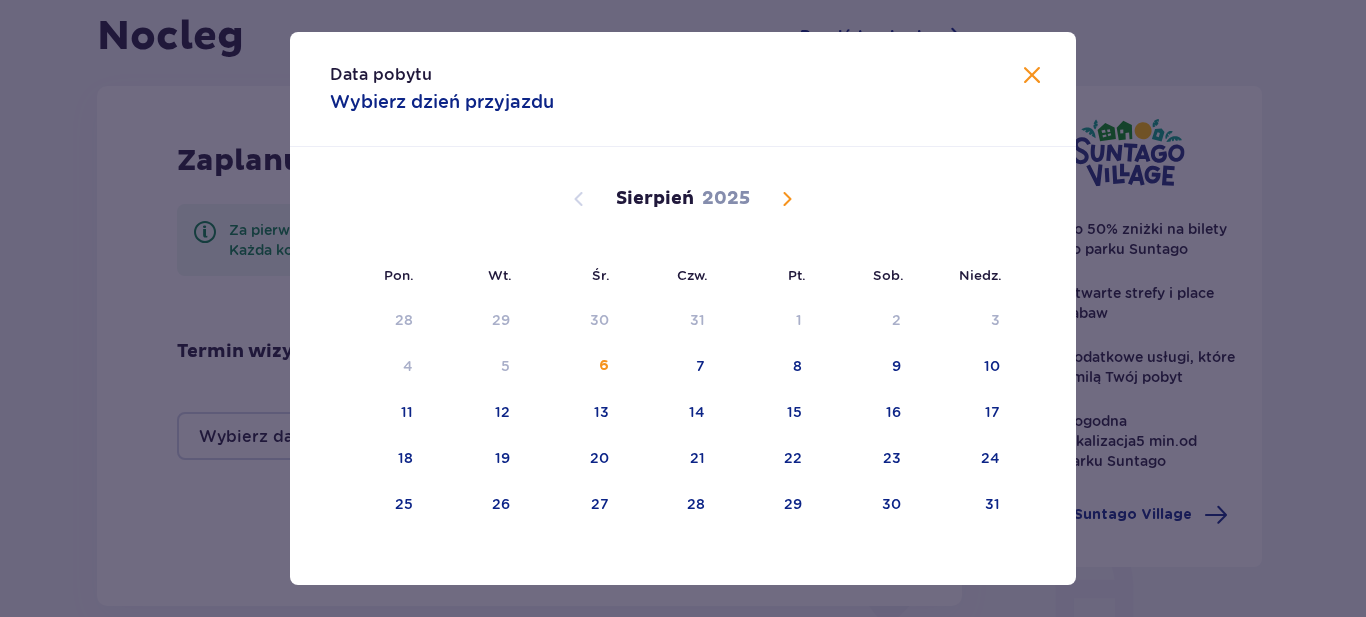 click at bounding box center (787, 199) 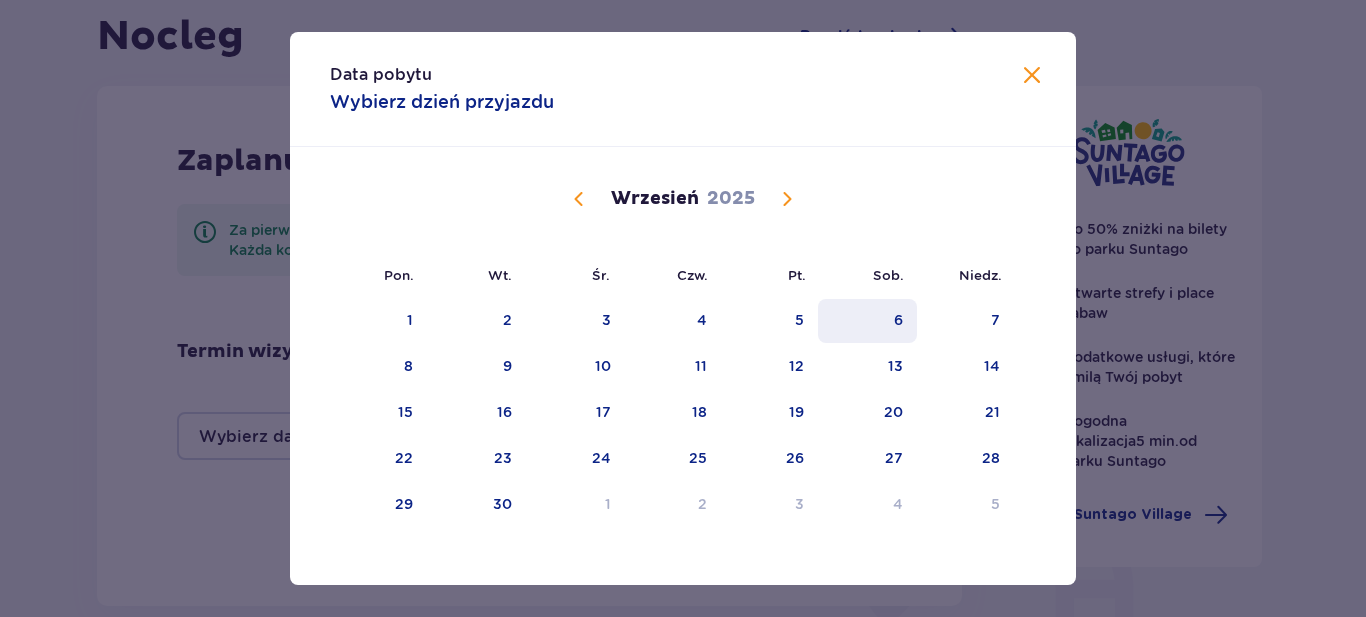 click on "6" at bounding box center (898, 320) 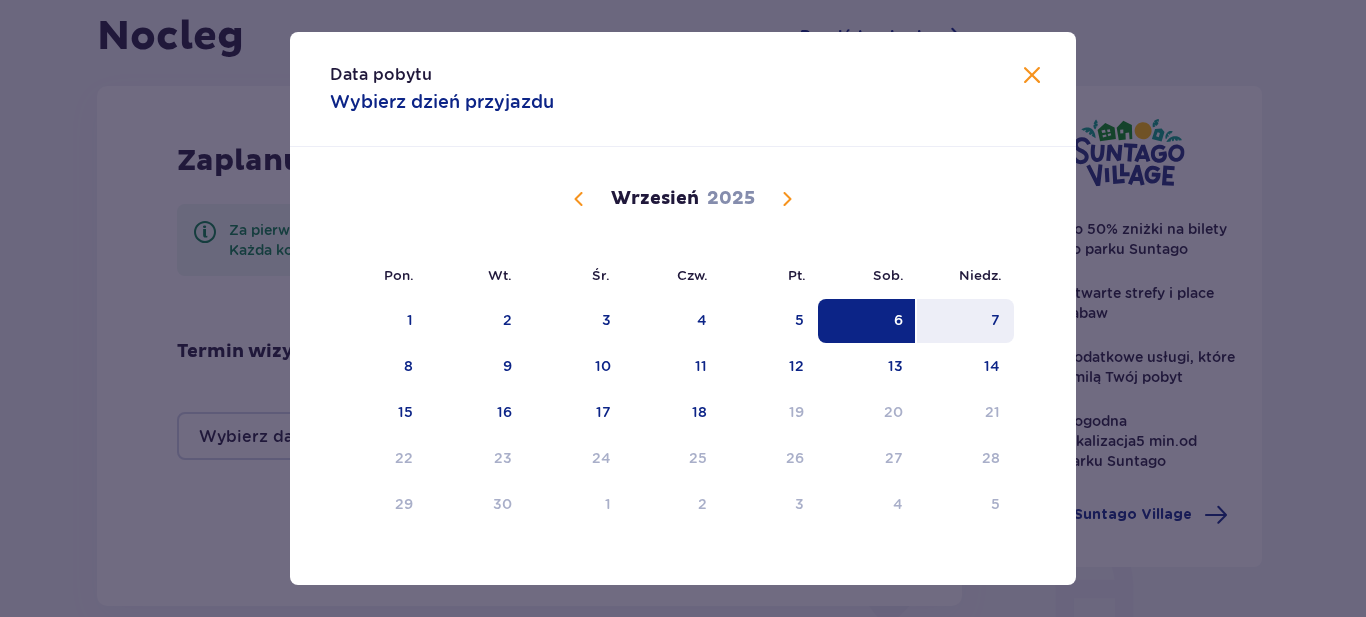 click on "7" at bounding box center (965, 321) 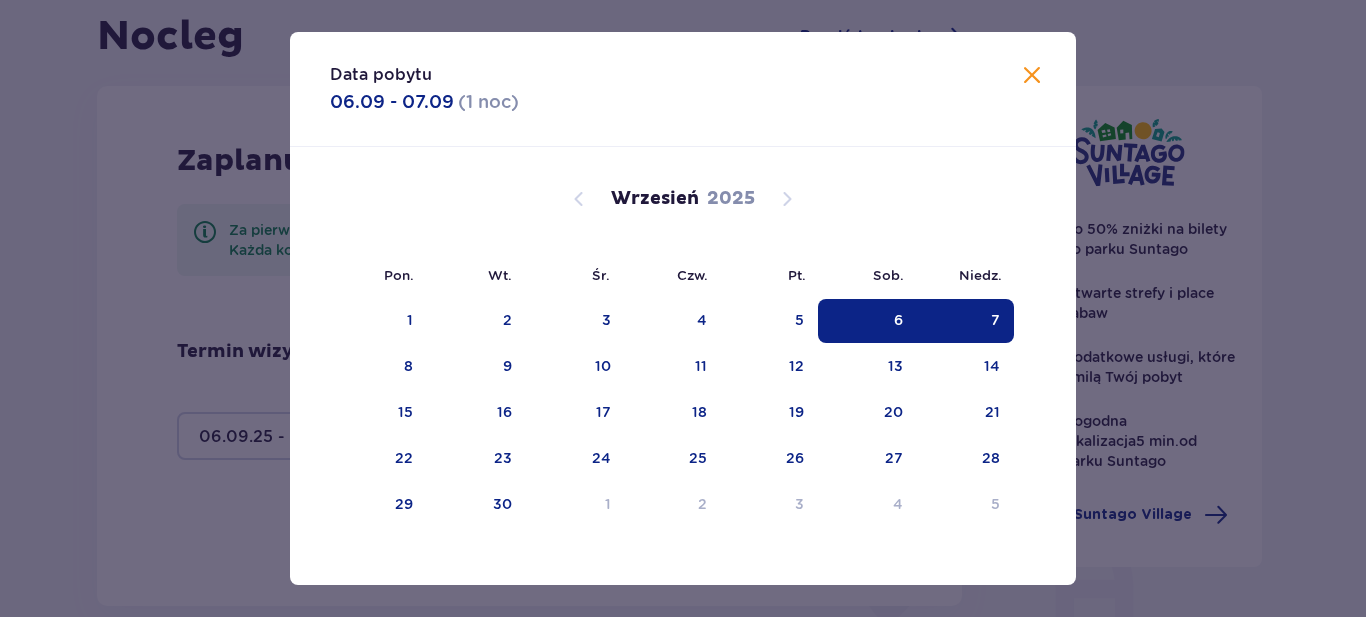 type on "06.09.25 - 07.09.25" 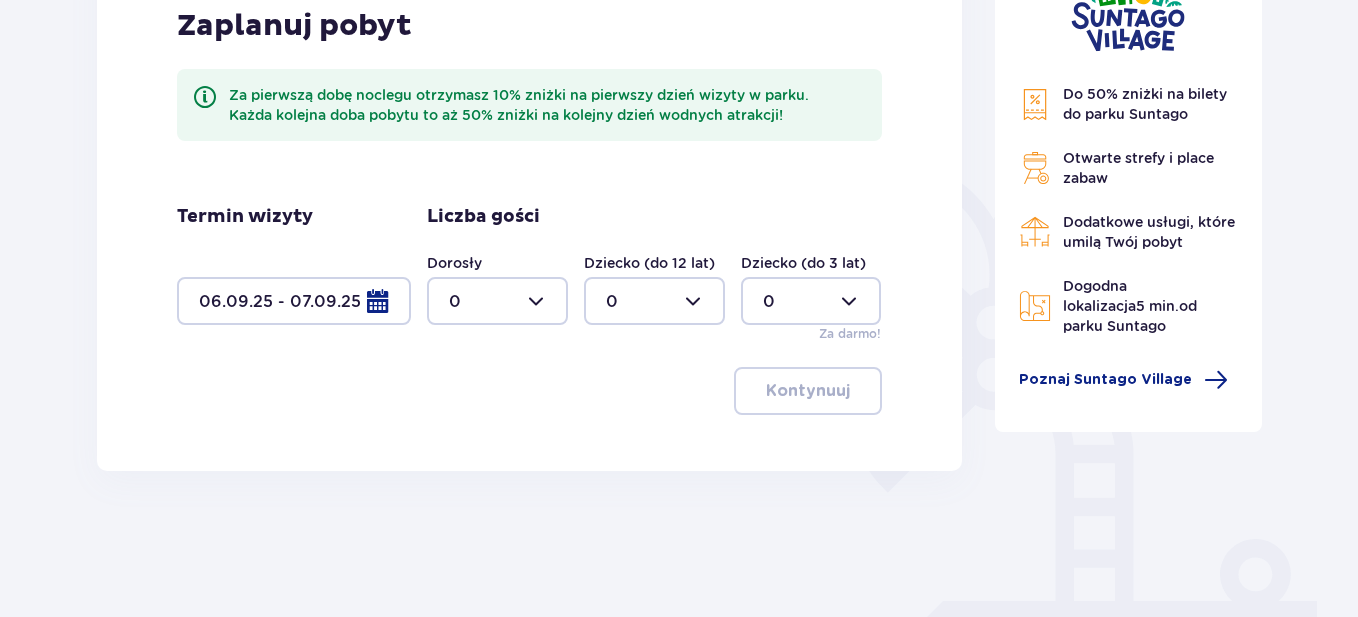 scroll, scrollTop: 400, scrollLeft: 0, axis: vertical 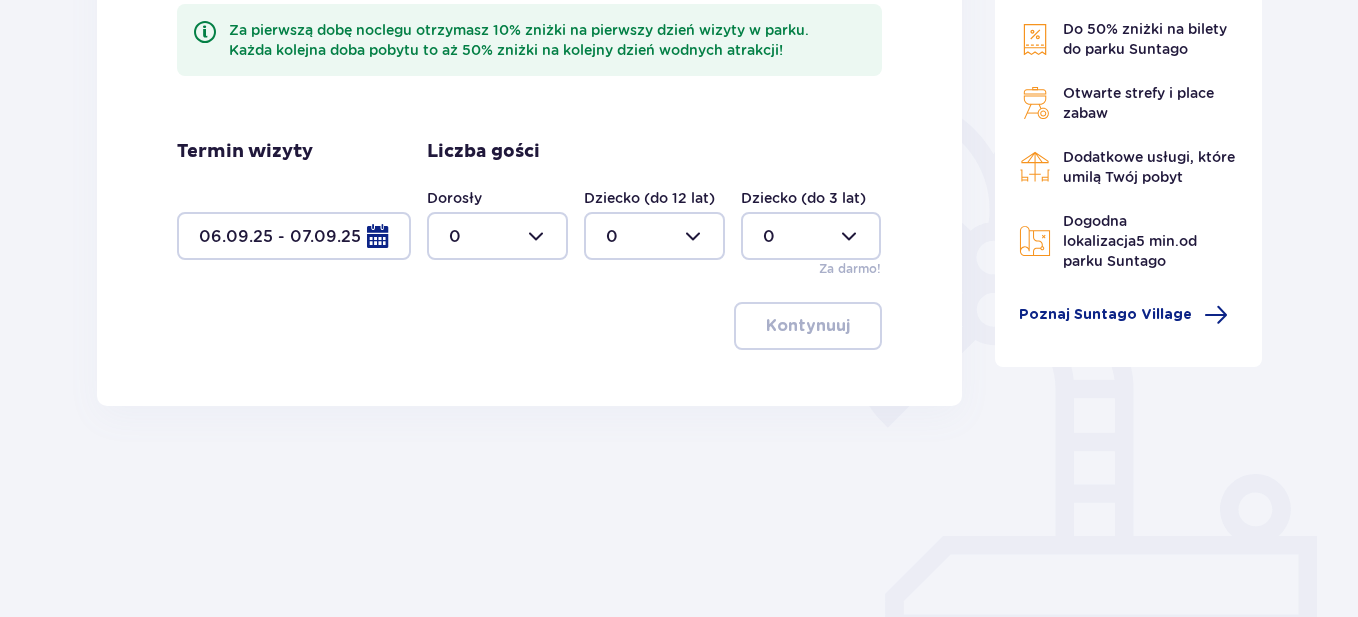 click at bounding box center (497, 236) 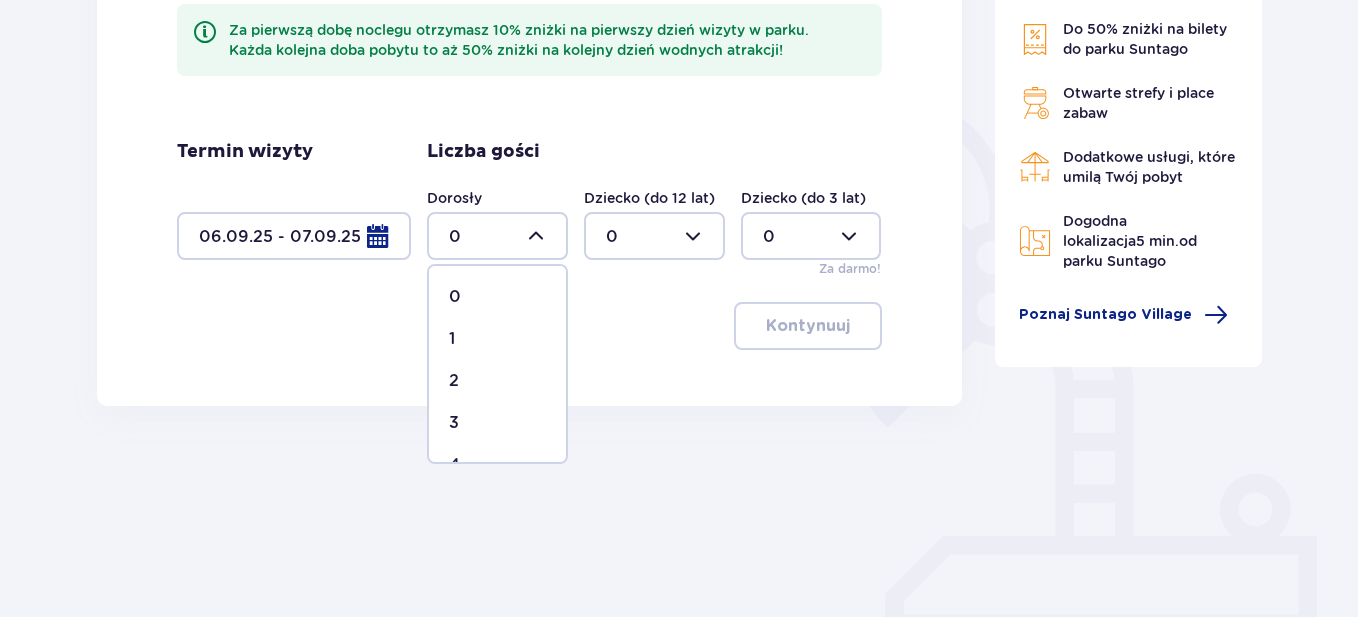 click on "2" at bounding box center [497, 381] 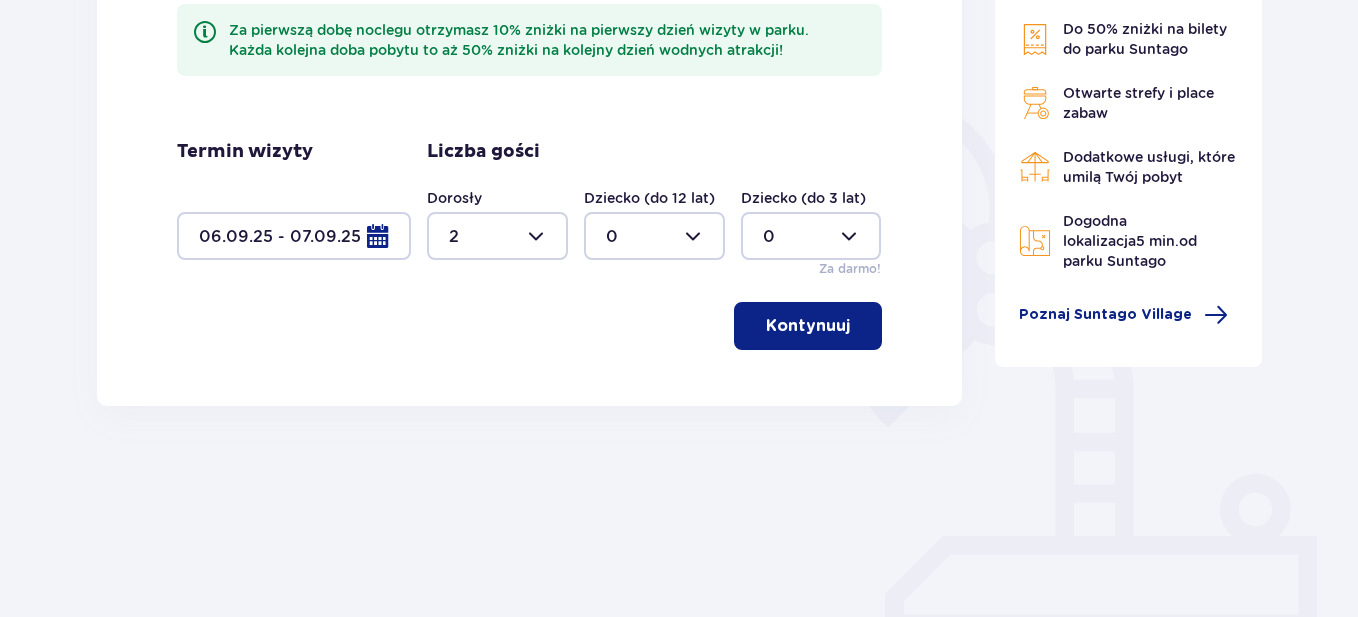 click on "Kontynuuj" at bounding box center [808, 326] 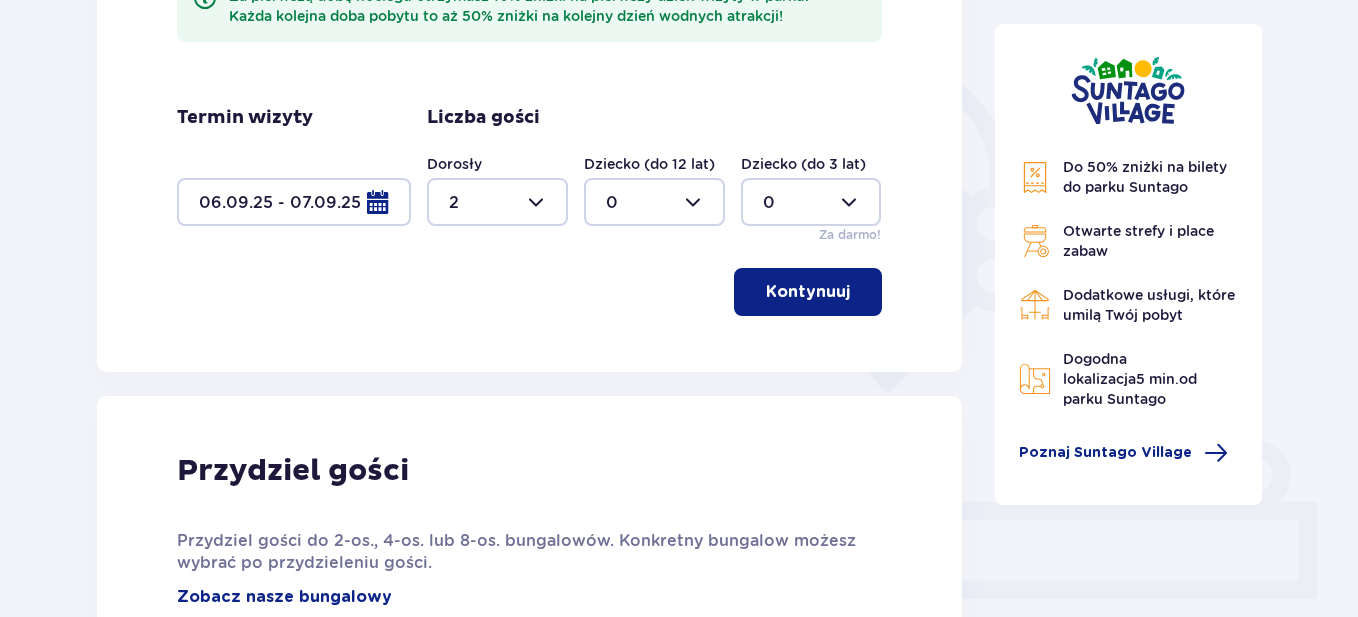 scroll, scrollTop: 481, scrollLeft: 0, axis: vertical 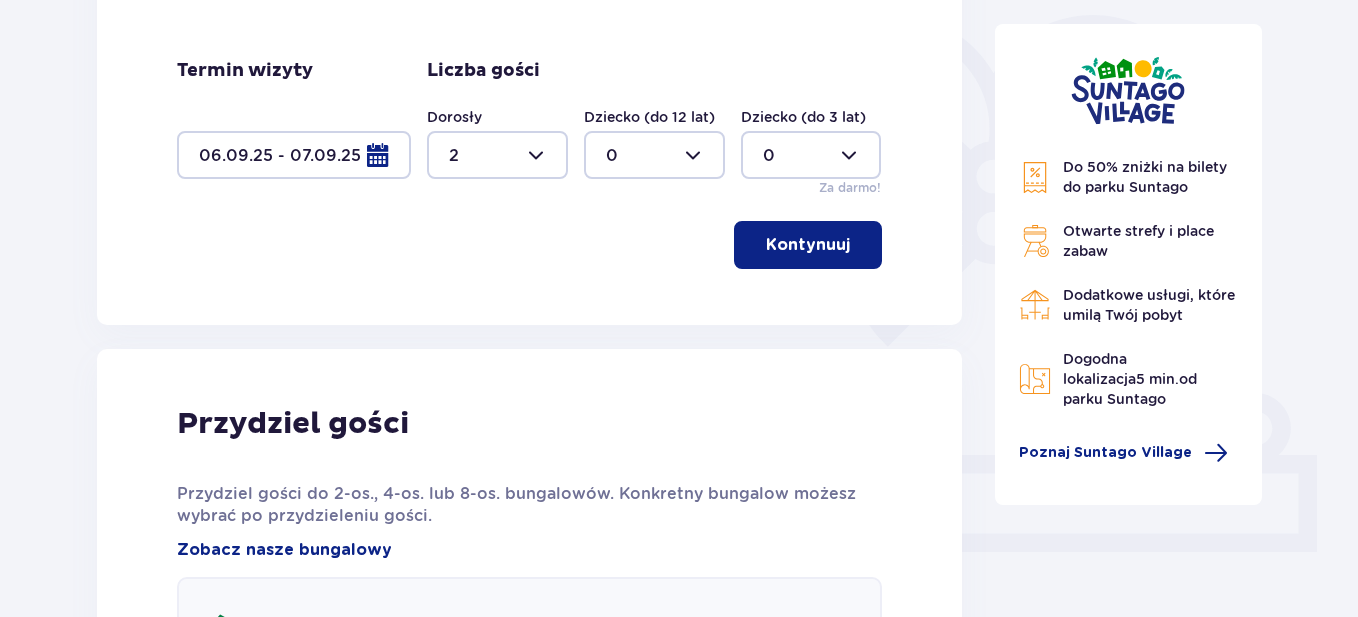 click on "Kontynuuj" at bounding box center [808, 245] 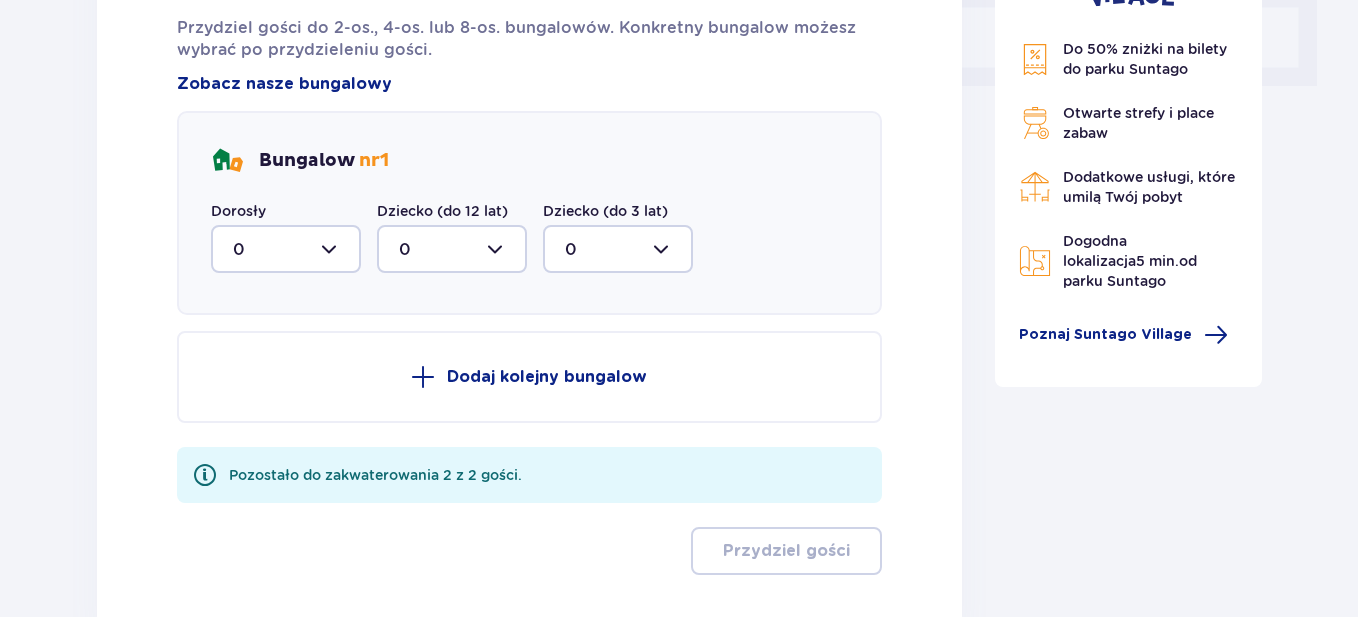 scroll, scrollTop: 881, scrollLeft: 0, axis: vertical 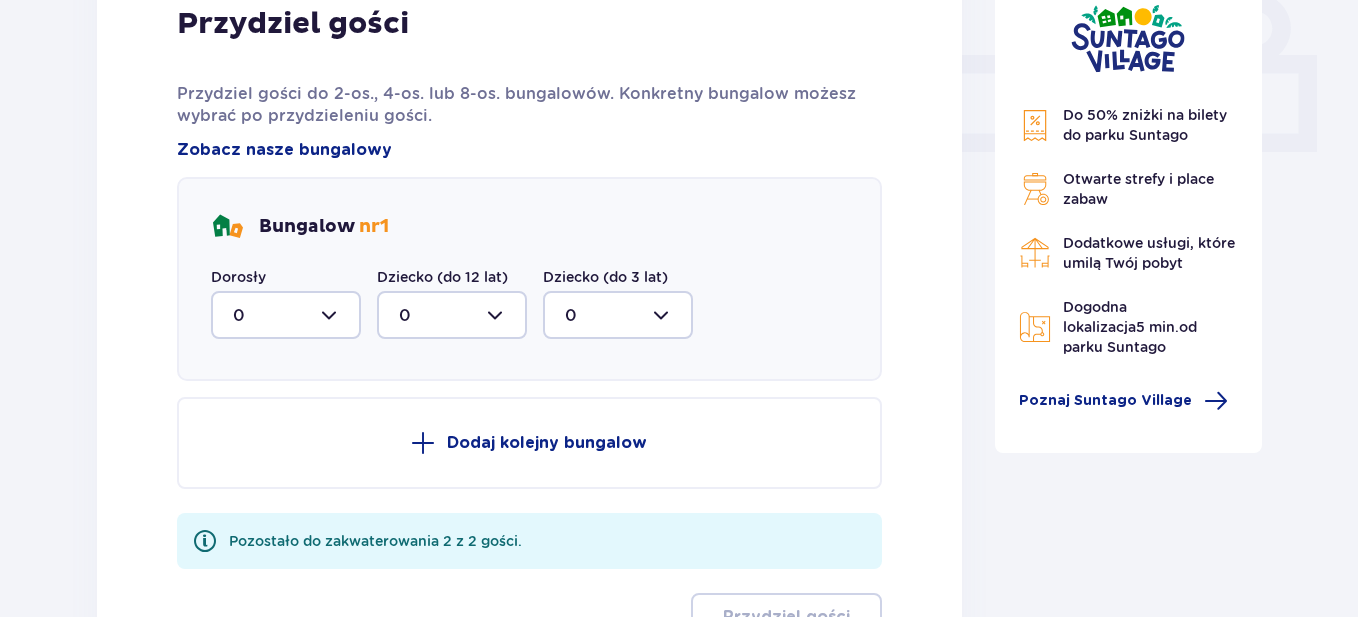 click at bounding box center (286, 315) 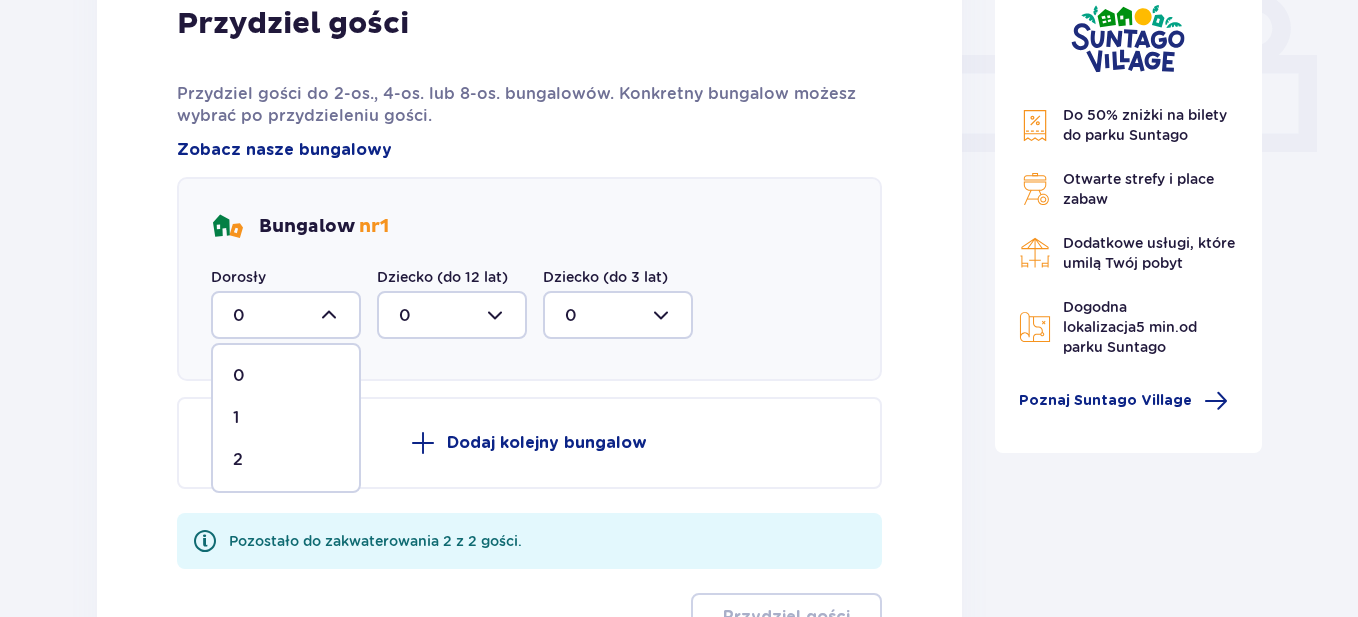click on "2" at bounding box center [238, 460] 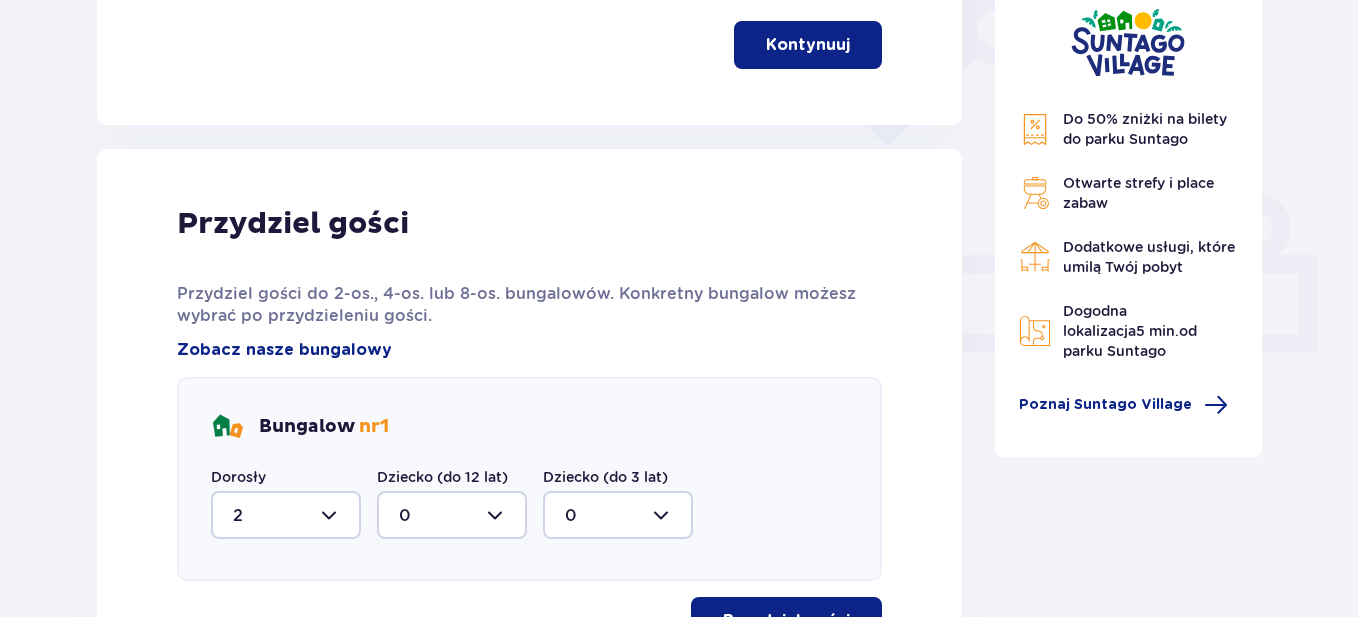 scroll, scrollTop: 881, scrollLeft: 0, axis: vertical 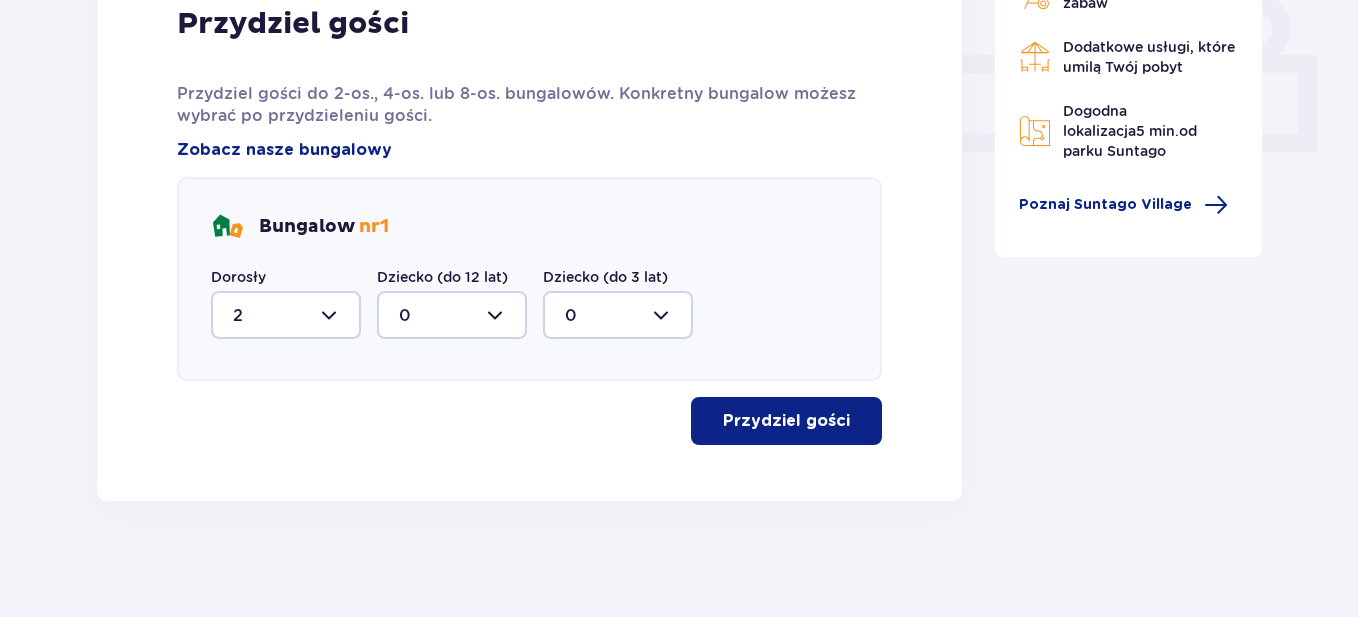 click on "Przydziel gości" at bounding box center [786, 421] 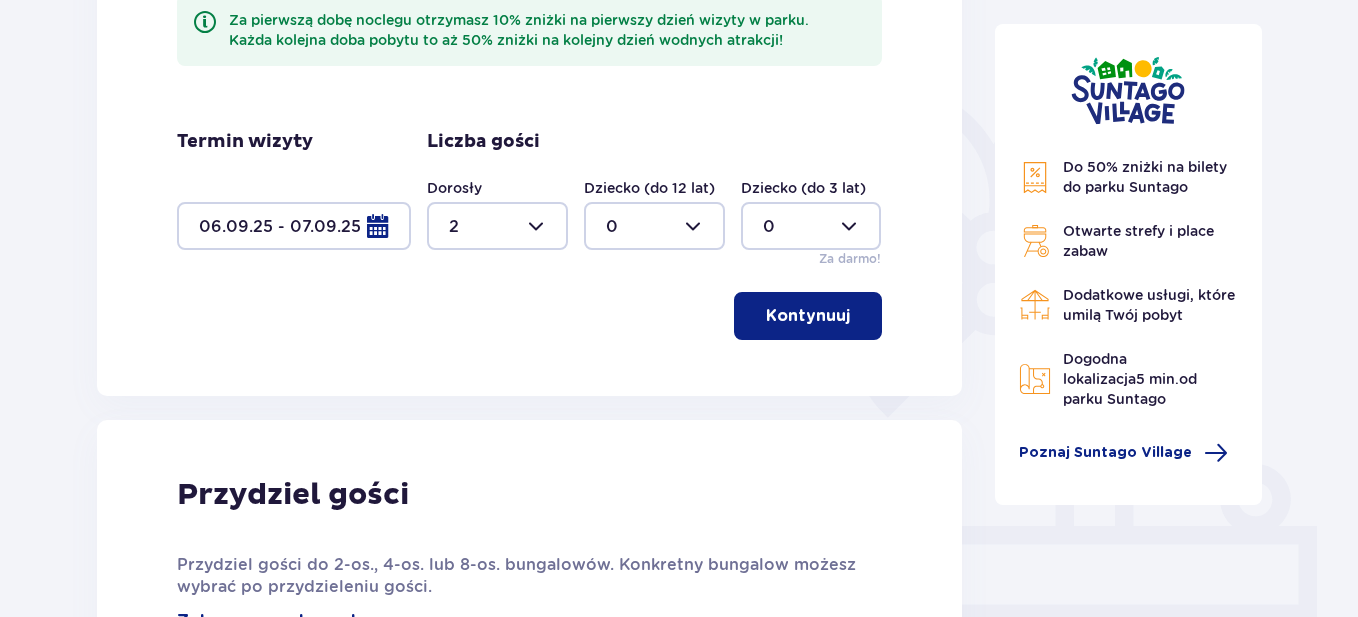 scroll, scrollTop: 0, scrollLeft: 0, axis: both 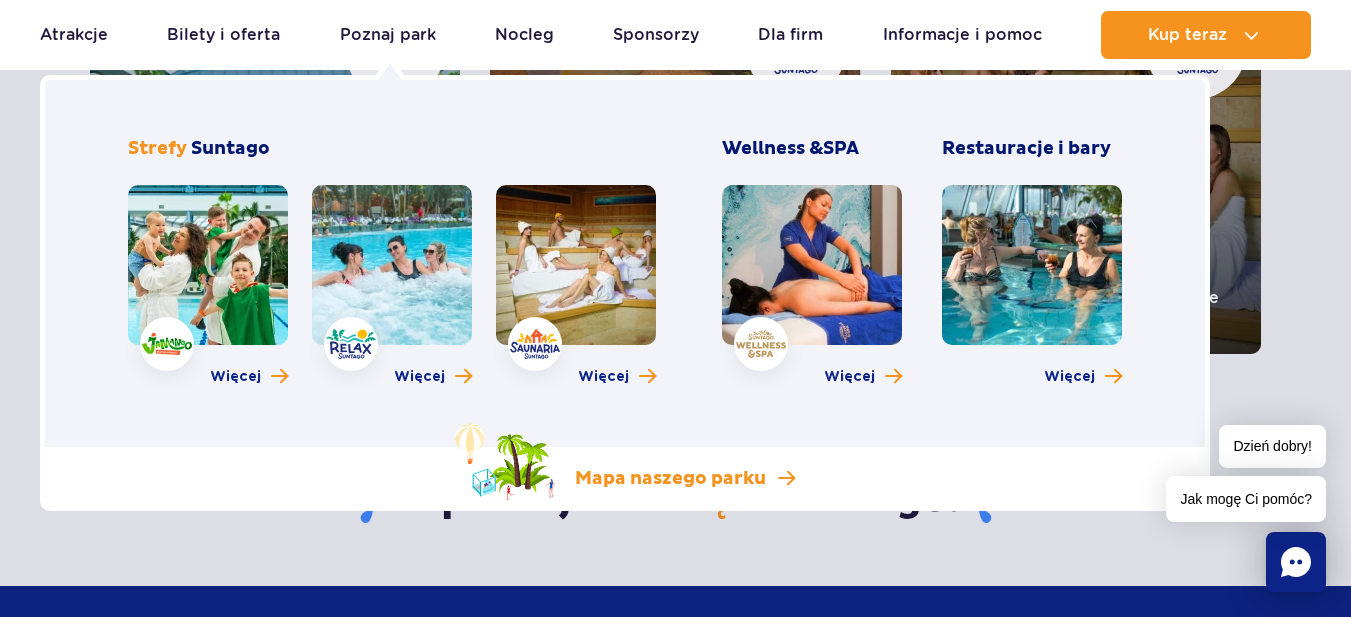 click on "Mapa naszego parku" at bounding box center [670, 479] 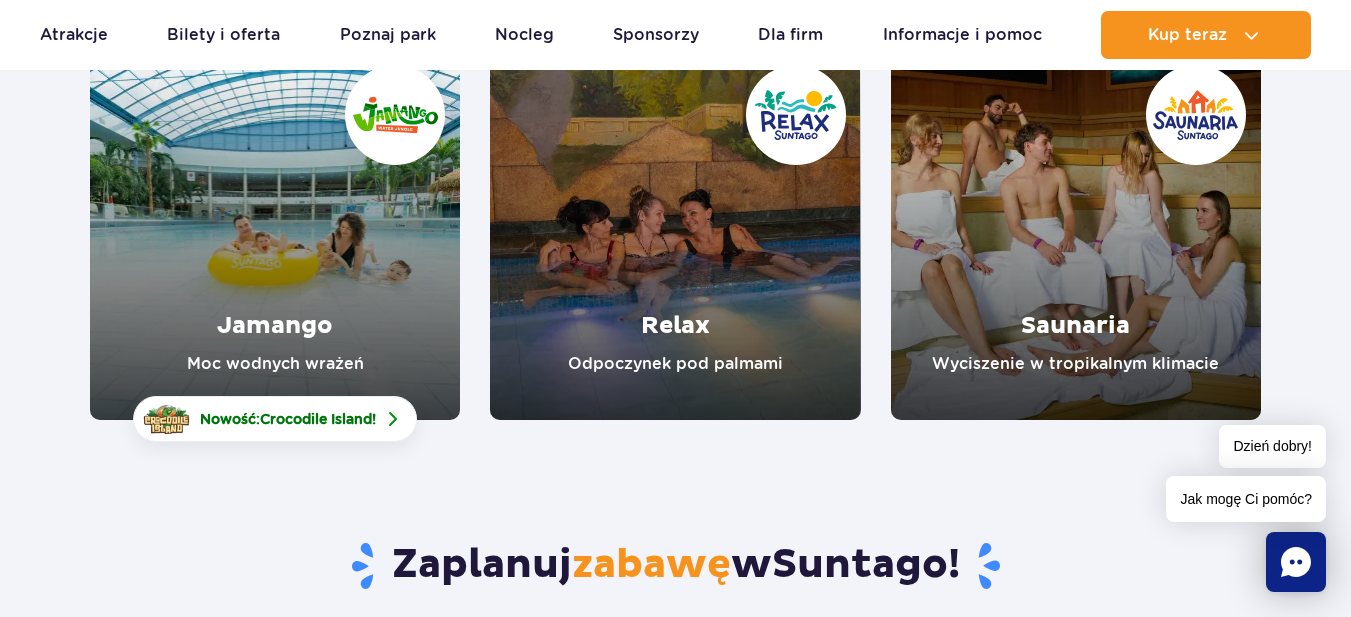 scroll, scrollTop: 400, scrollLeft: 0, axis: vertical 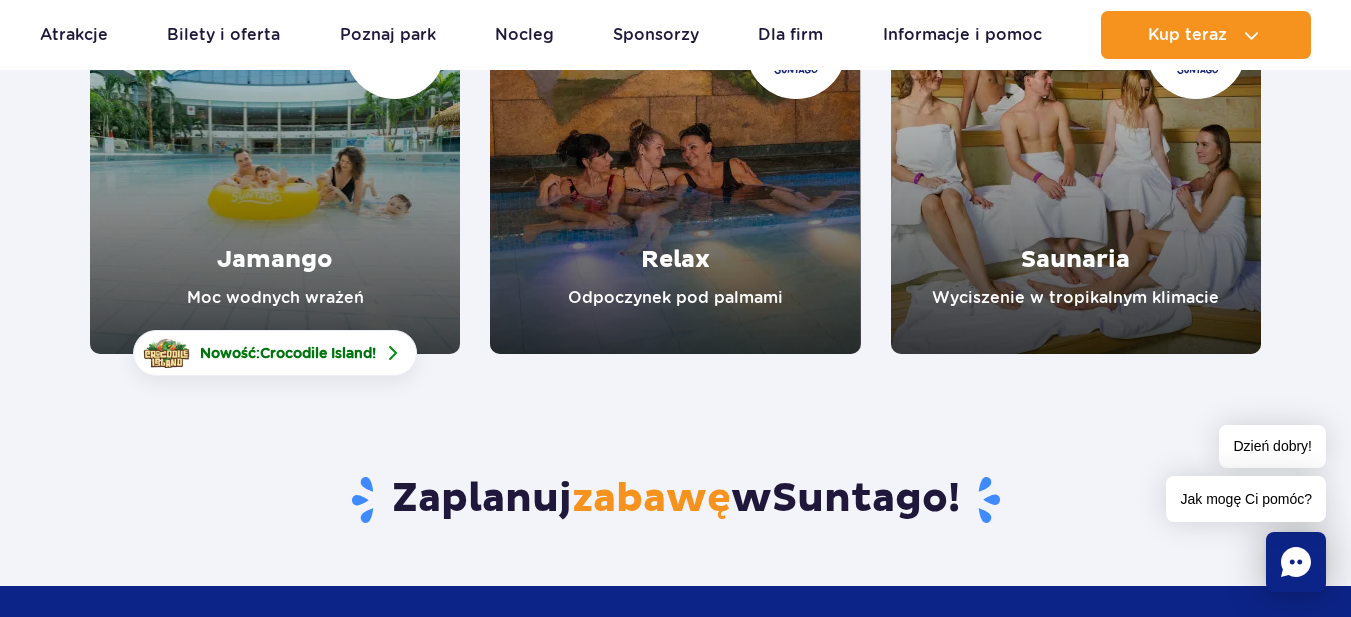 click at bounding box center [275, 169] 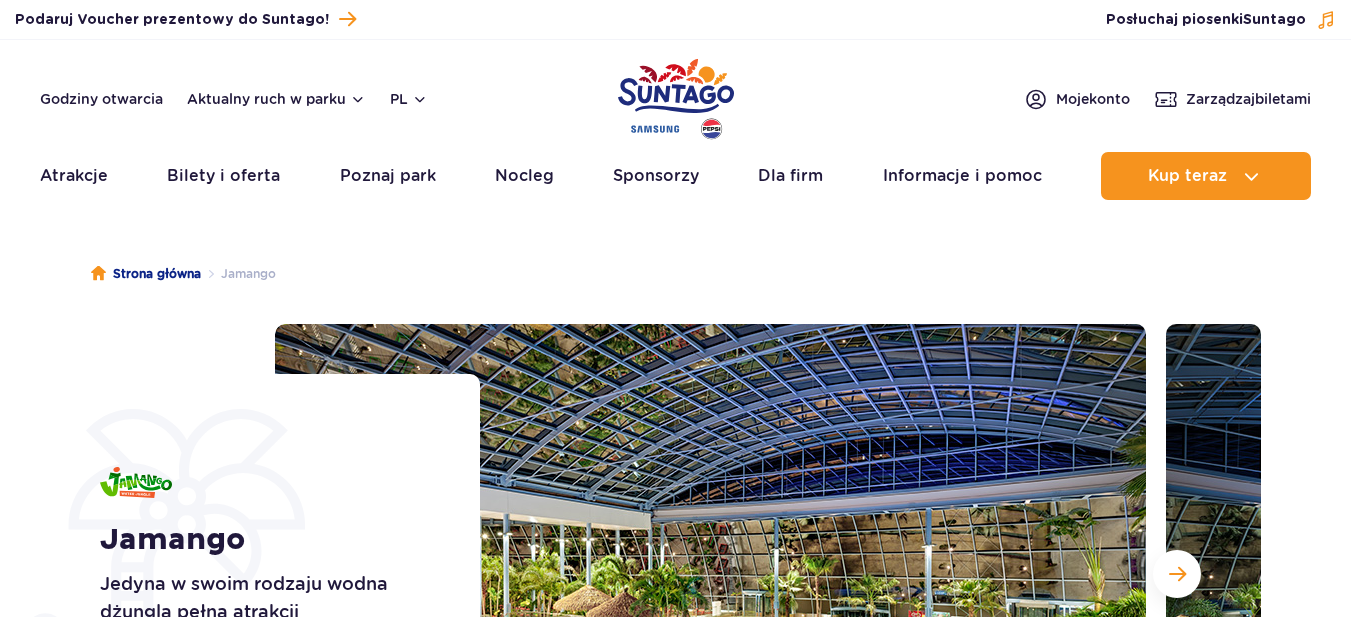 scroll, scrollTop: 0, scrollLeft: 0, axis: both 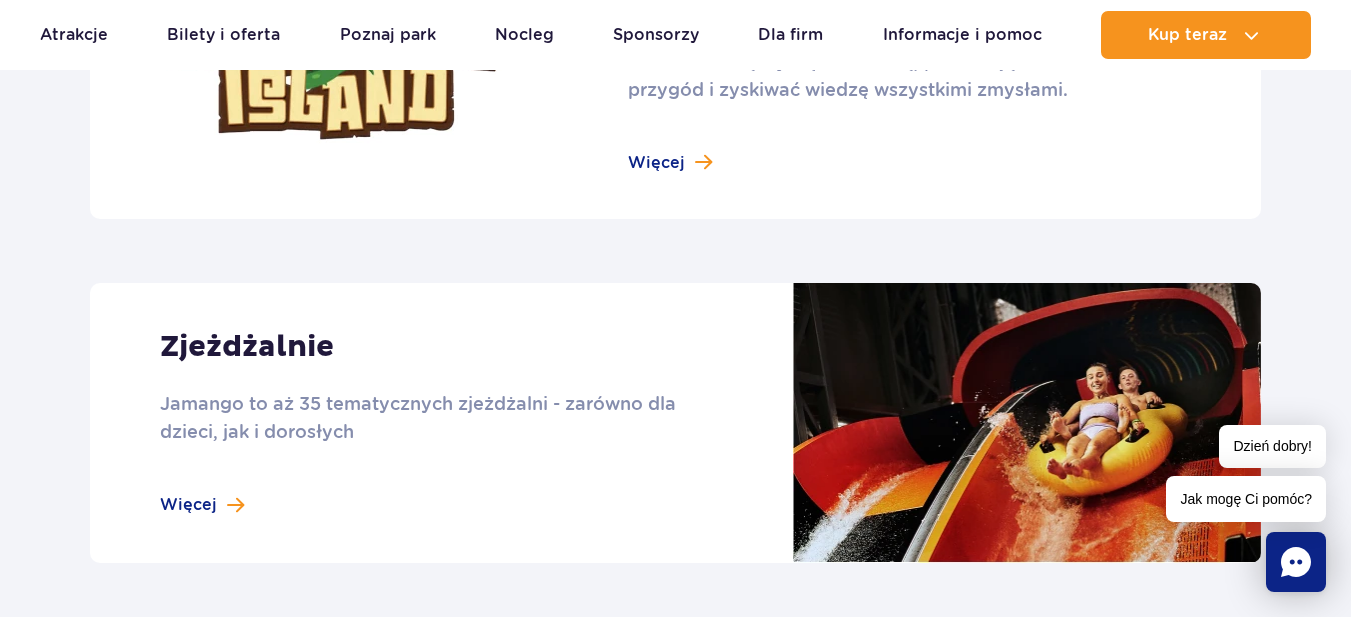 click at bounding box center [675, 423] 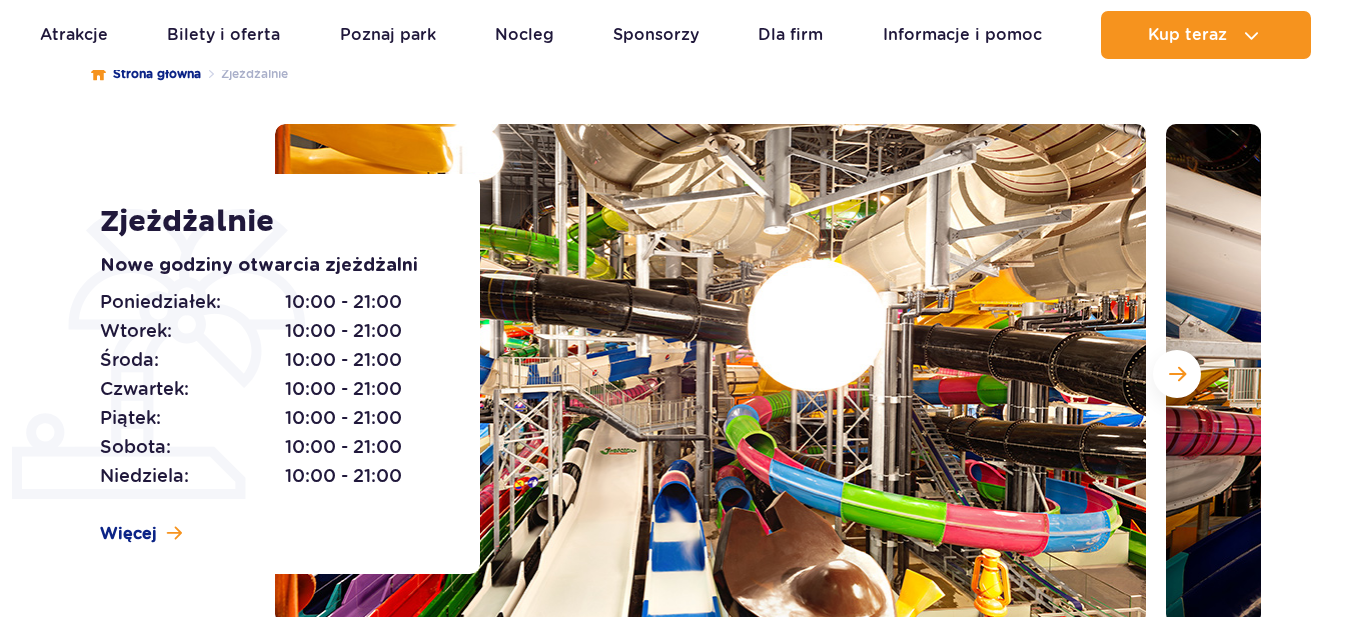 scroll, scrollTop: 200, scrollLeft: 0, axis: vertical 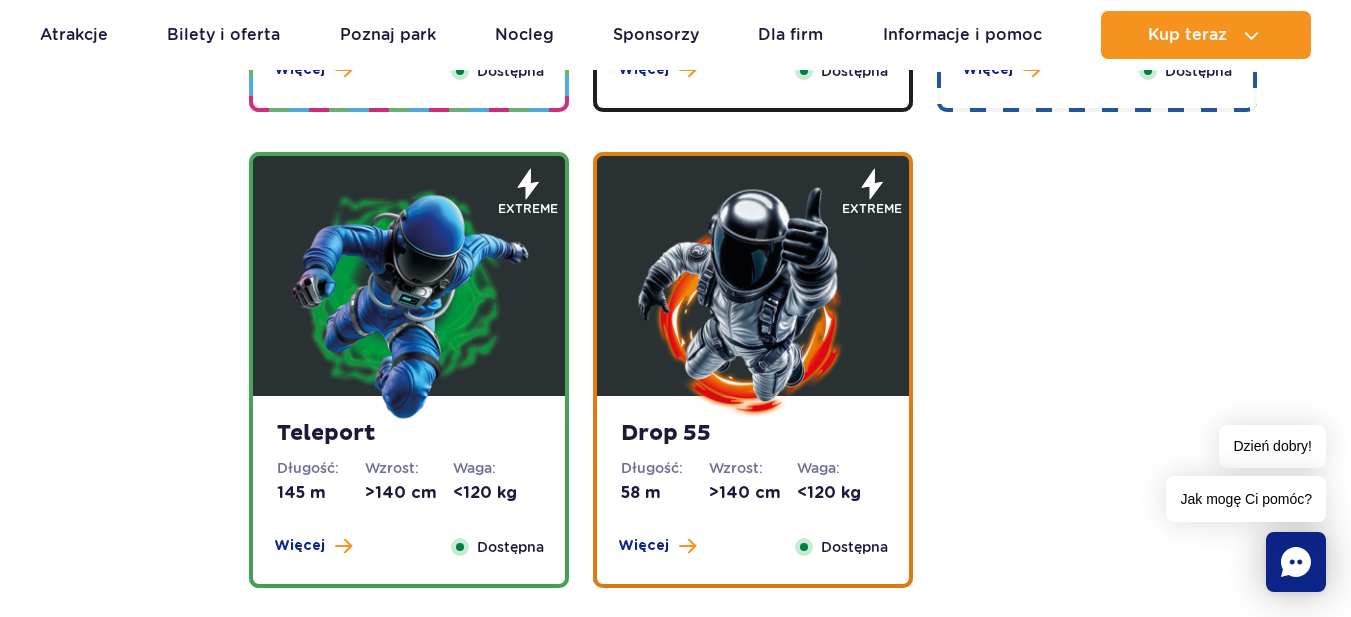 click at bounding box center [409, 301] 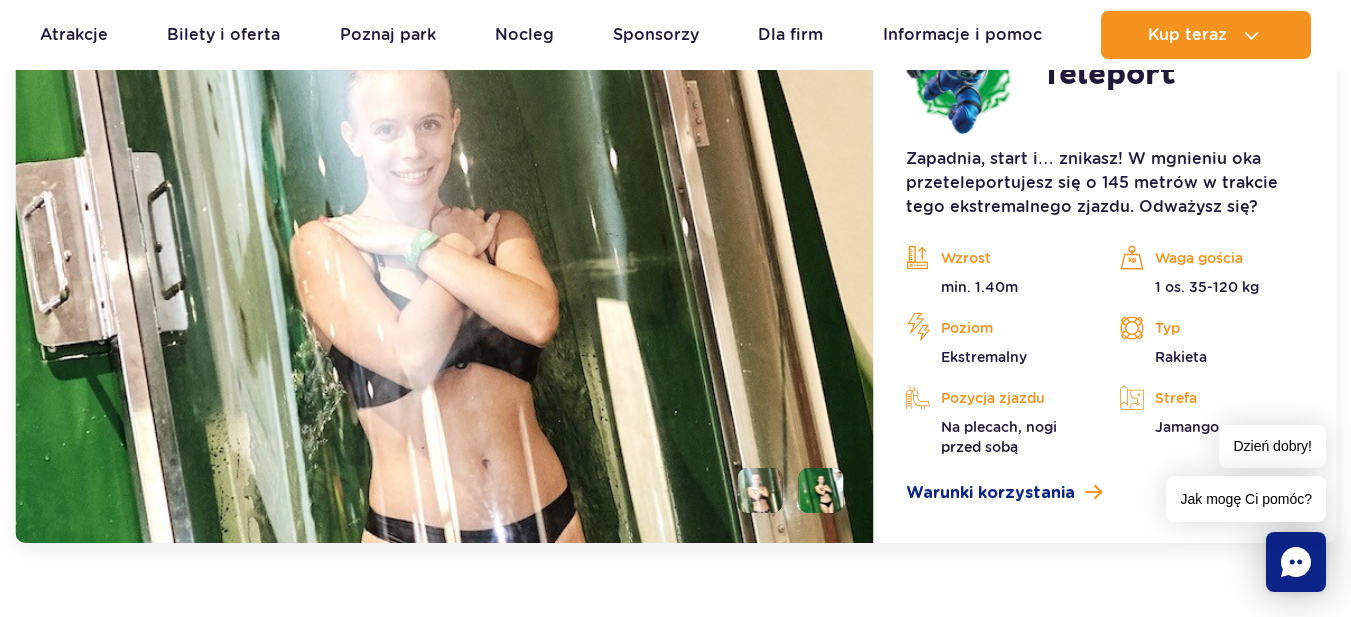 scroll, scrollTop: 2713, scrollLeft: 0, axis: vertical 